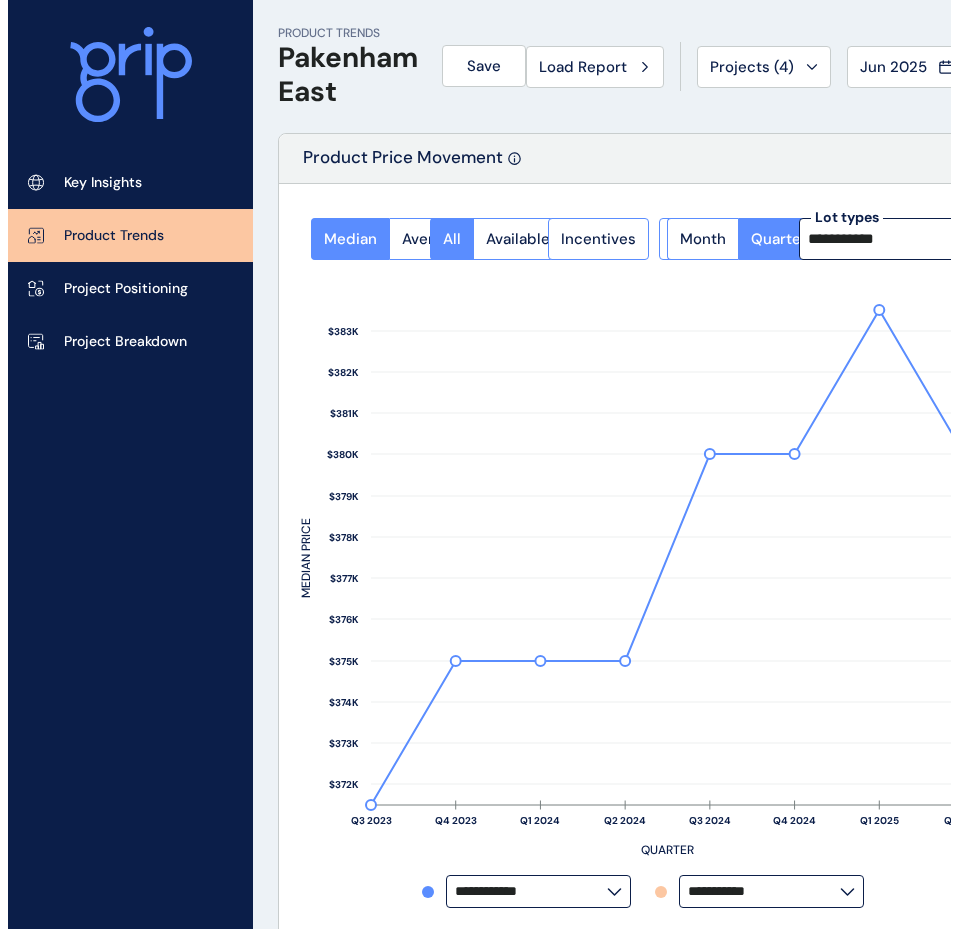 scroll, scrollTop: 0, scrollLeft: 0, axis: both 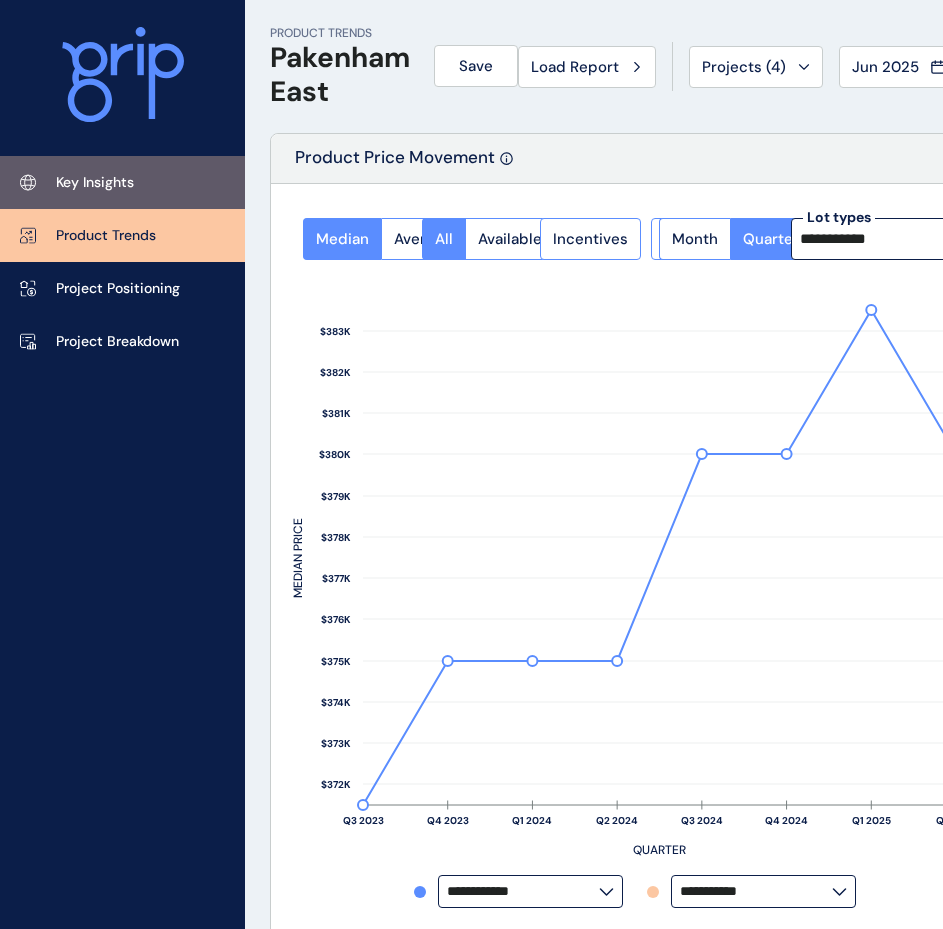 click on "Key Insights" at bounding box center [95, 183] 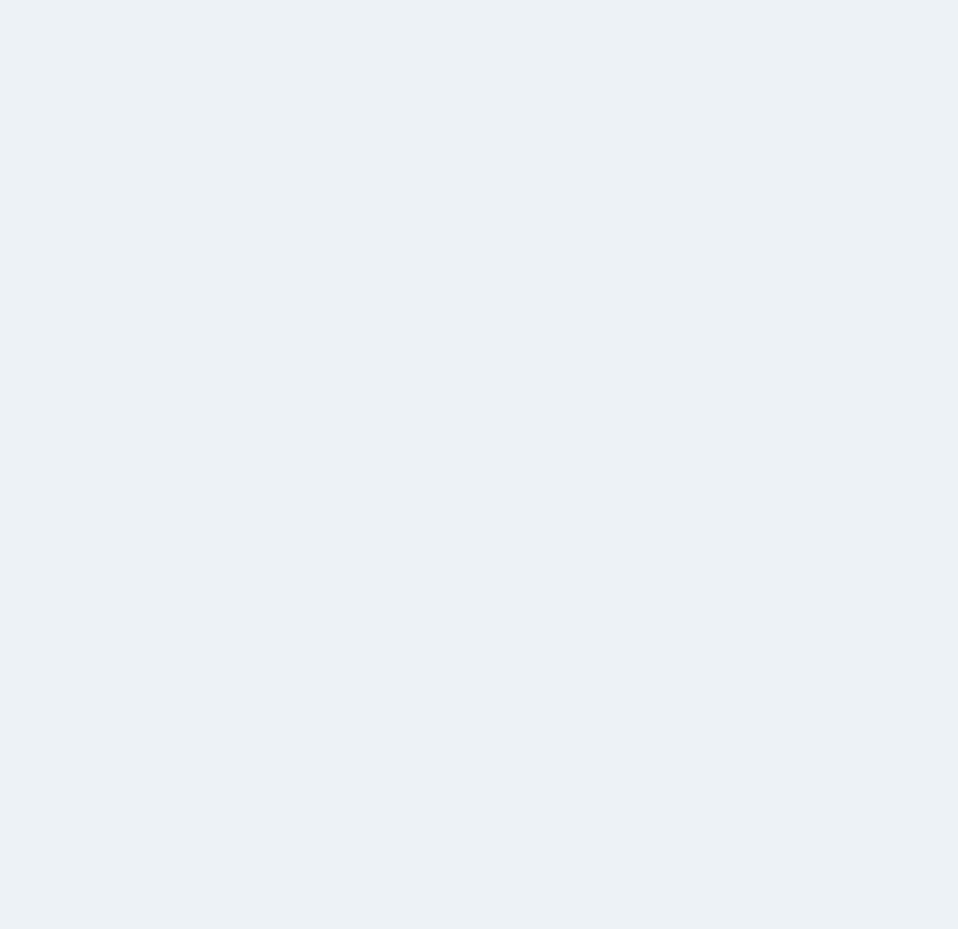 scroll, scrollTop: 0, scrollLeft: 66, axis: horizontal 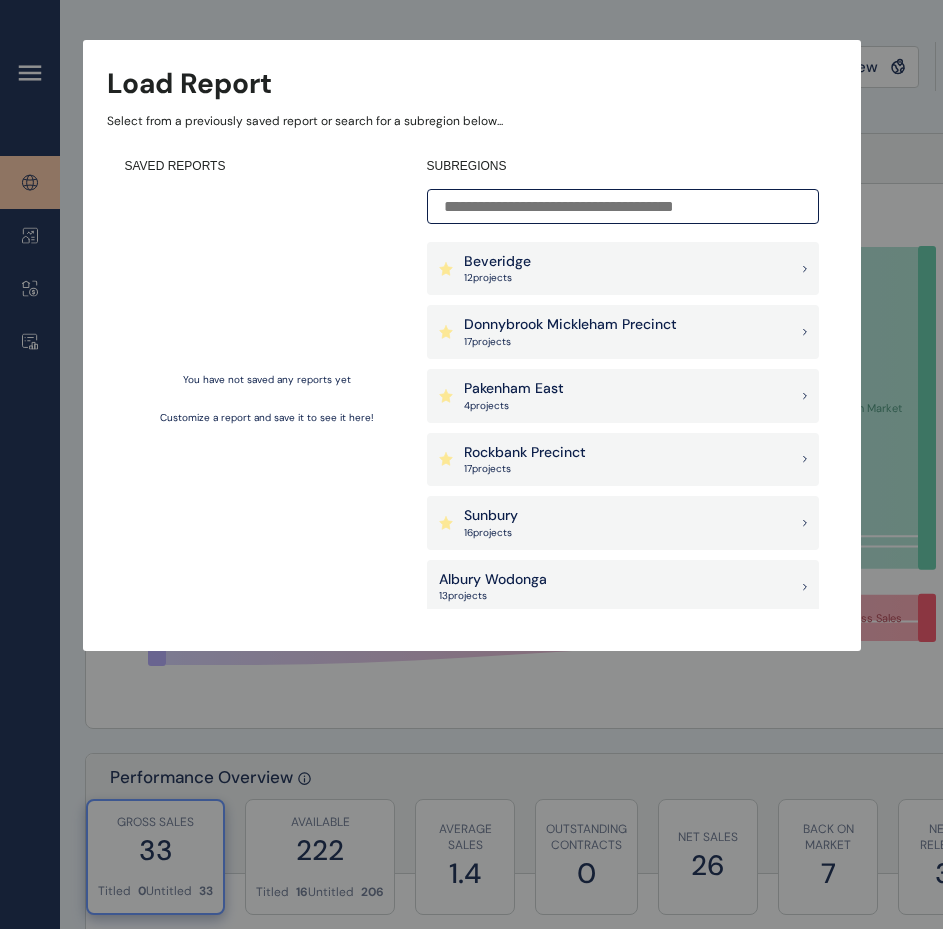 click on "Pakenham East" at bounding box center [514, 389] 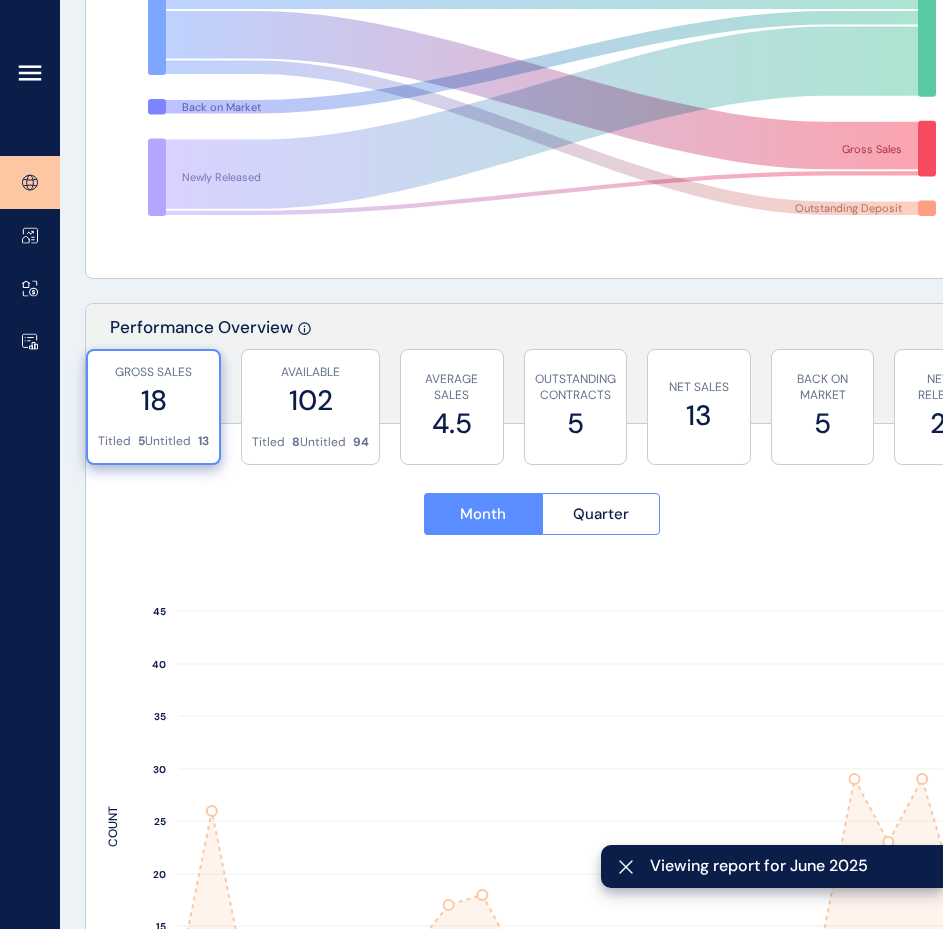 scroll, scrollTop: 400, scrollLeft: 0, axis: vertical 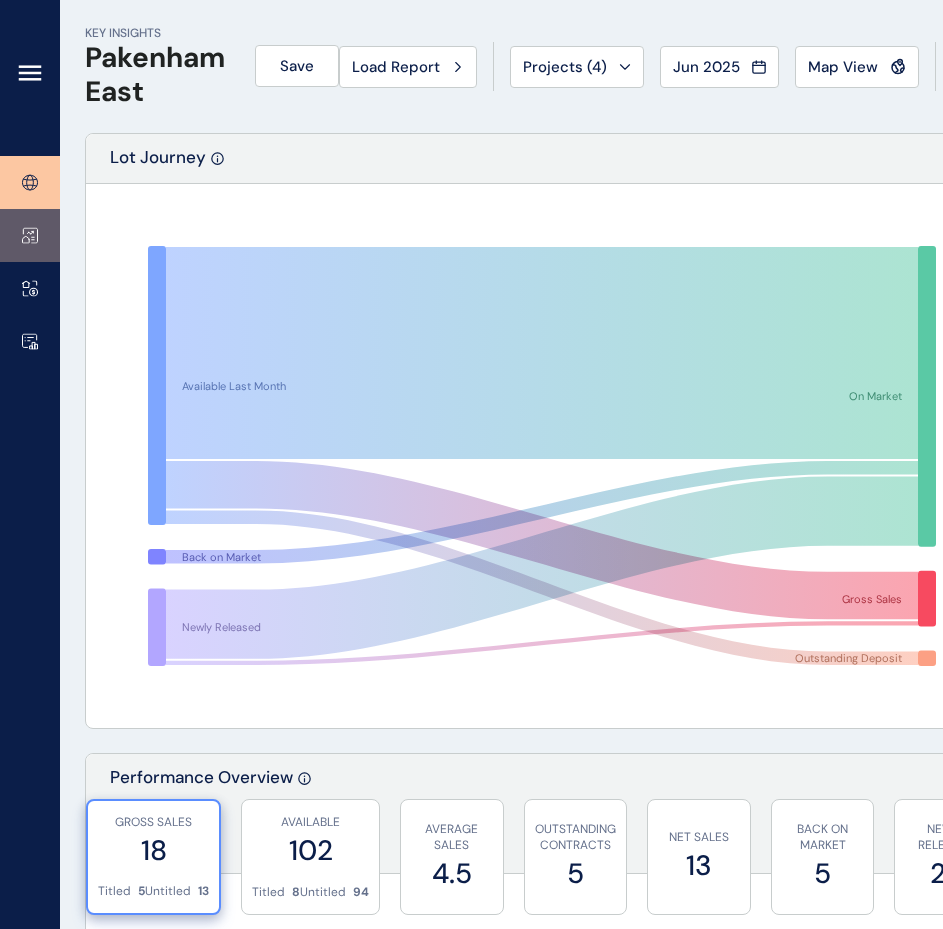 click 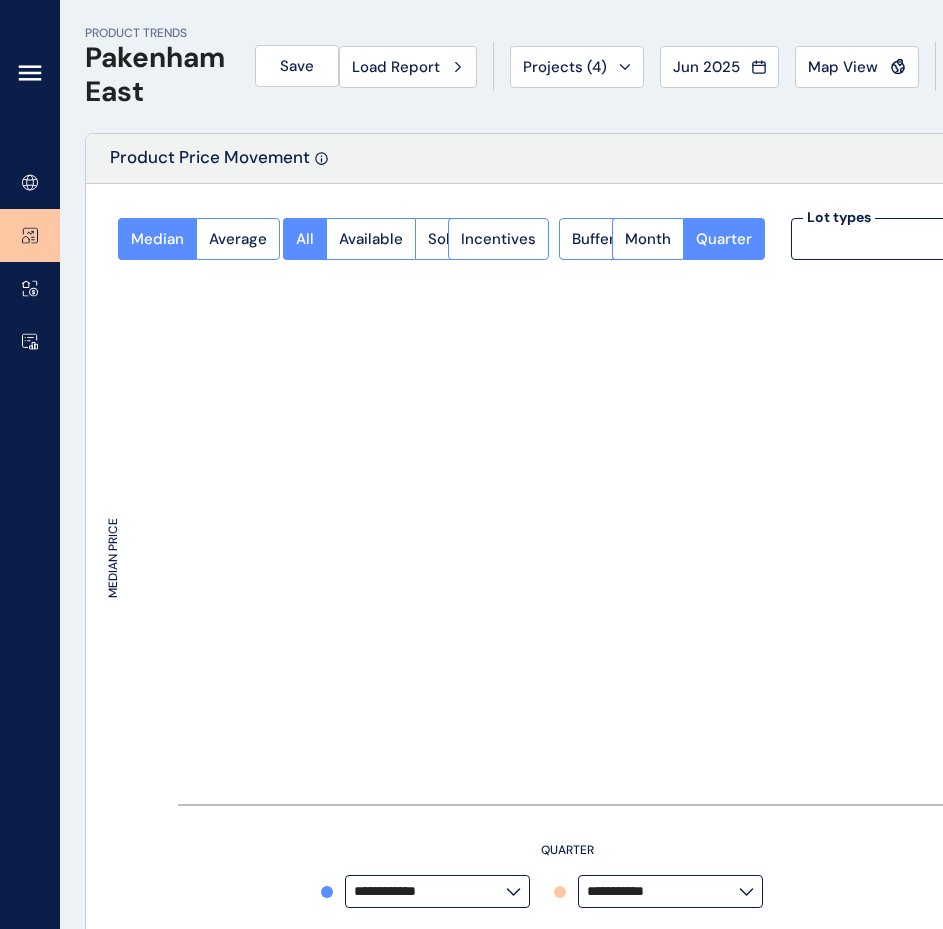 type on "**********" 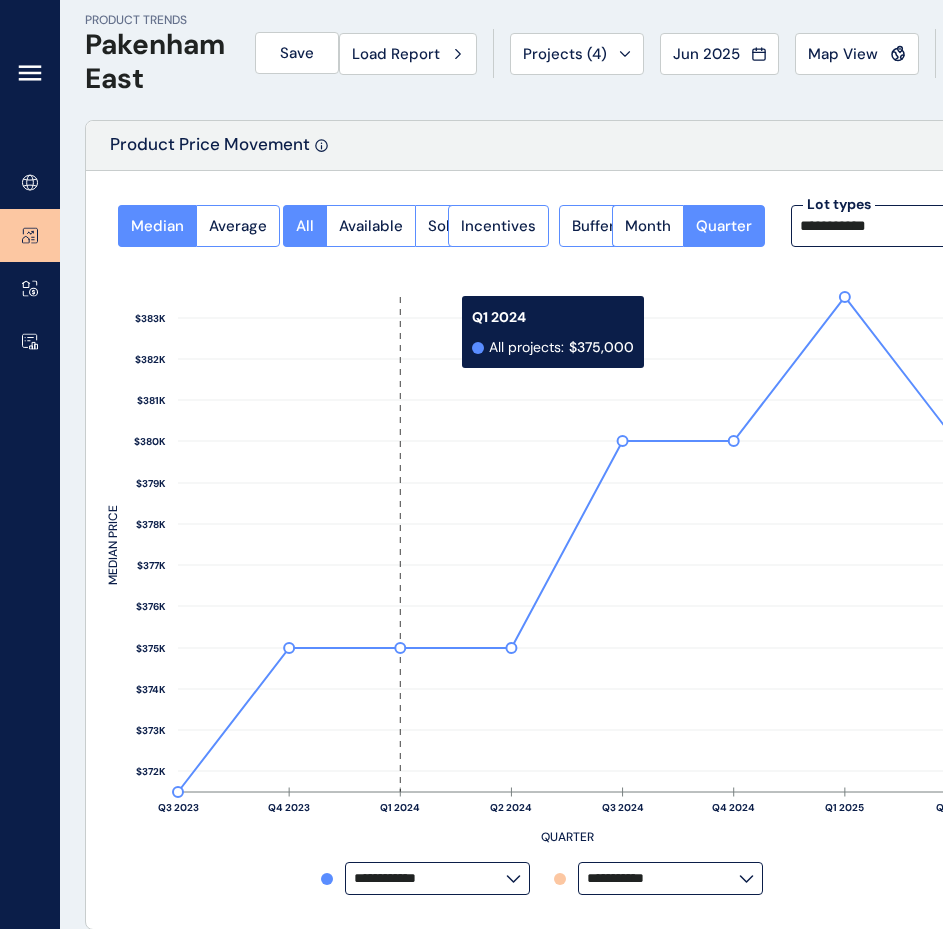 scroll, scrollTop: 11, scrollLeft: 0, axis: vertical 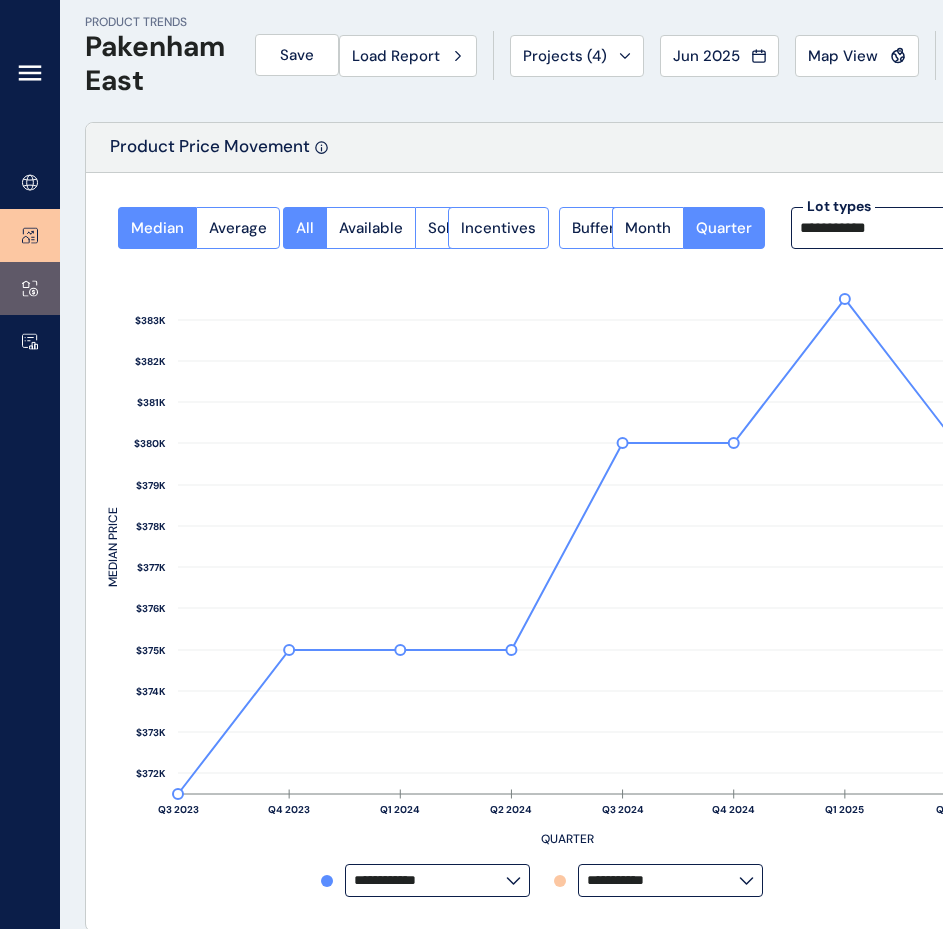 click at bounding box center (30, 288) 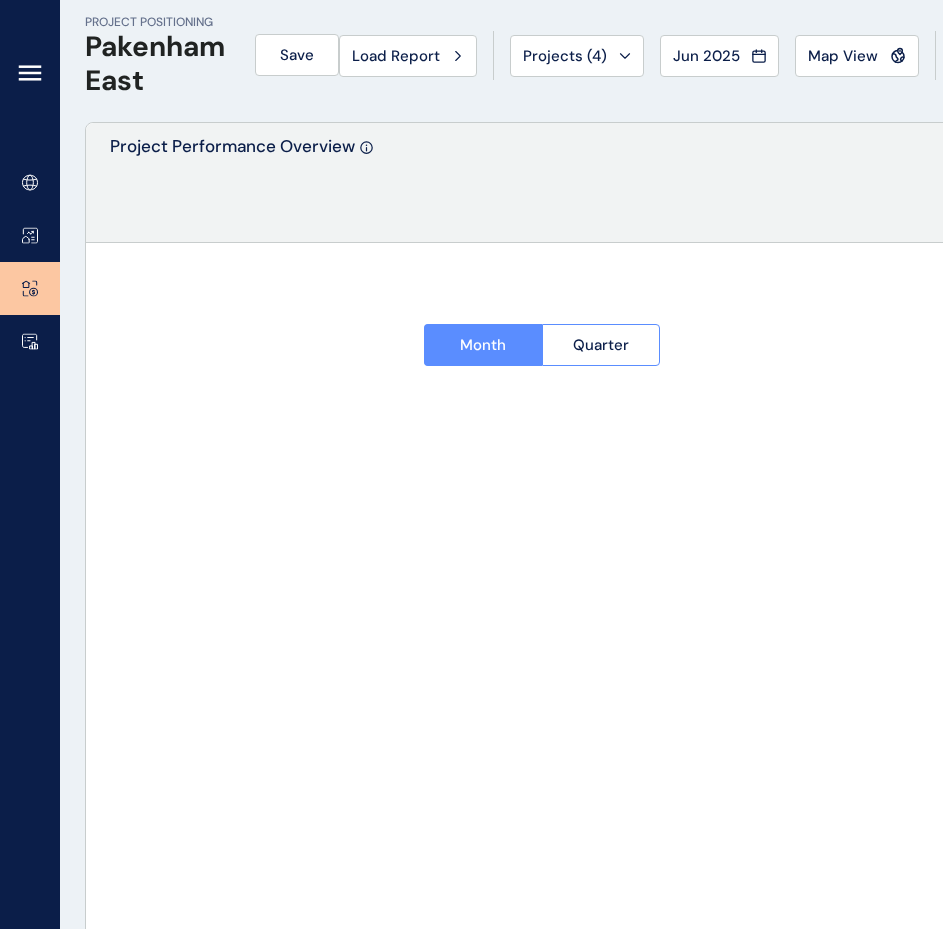 type on "*******" 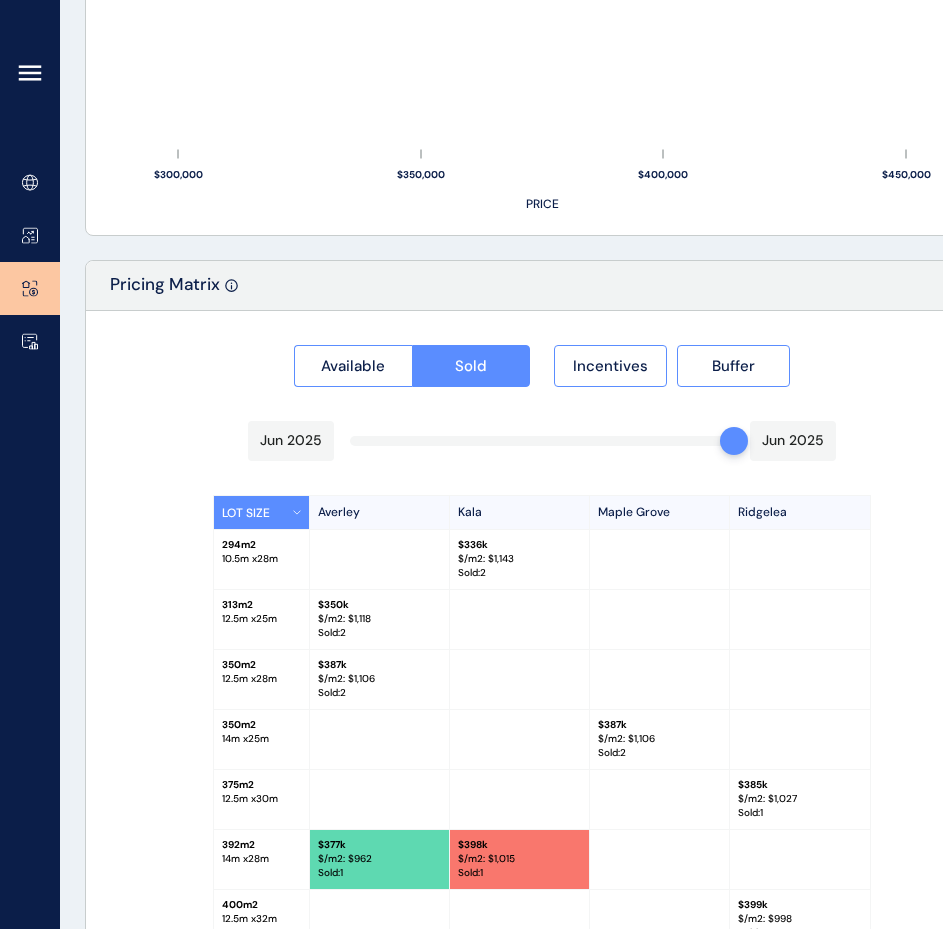 scroll, scrollTop: 1840, scrollLeft: 0, axis: vertical 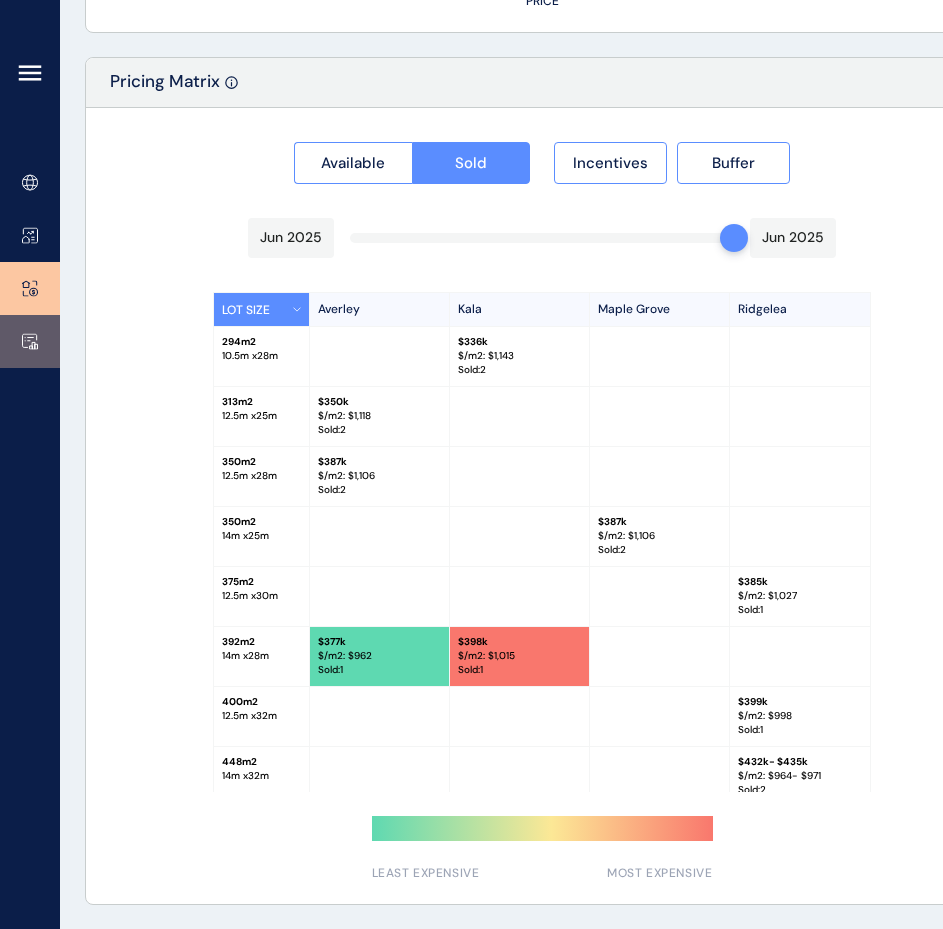 click at bounding box center (30, 341) 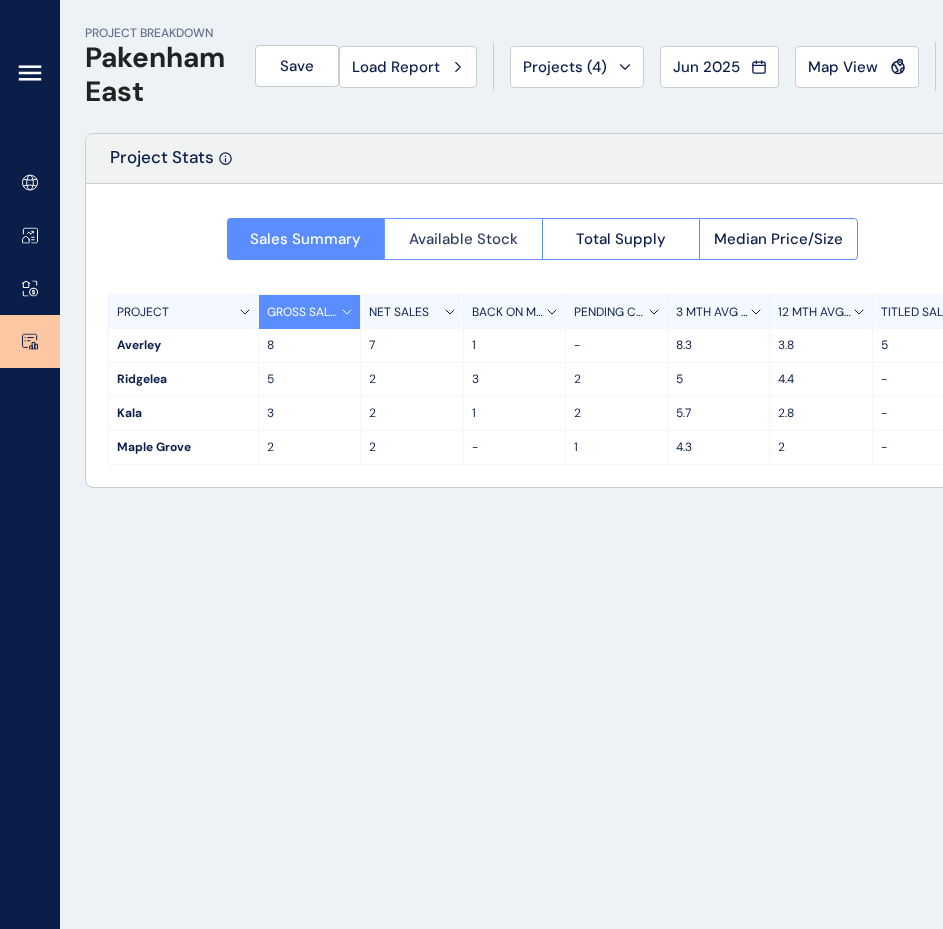 click on "Available Stock" at bounding box center (463, 239) 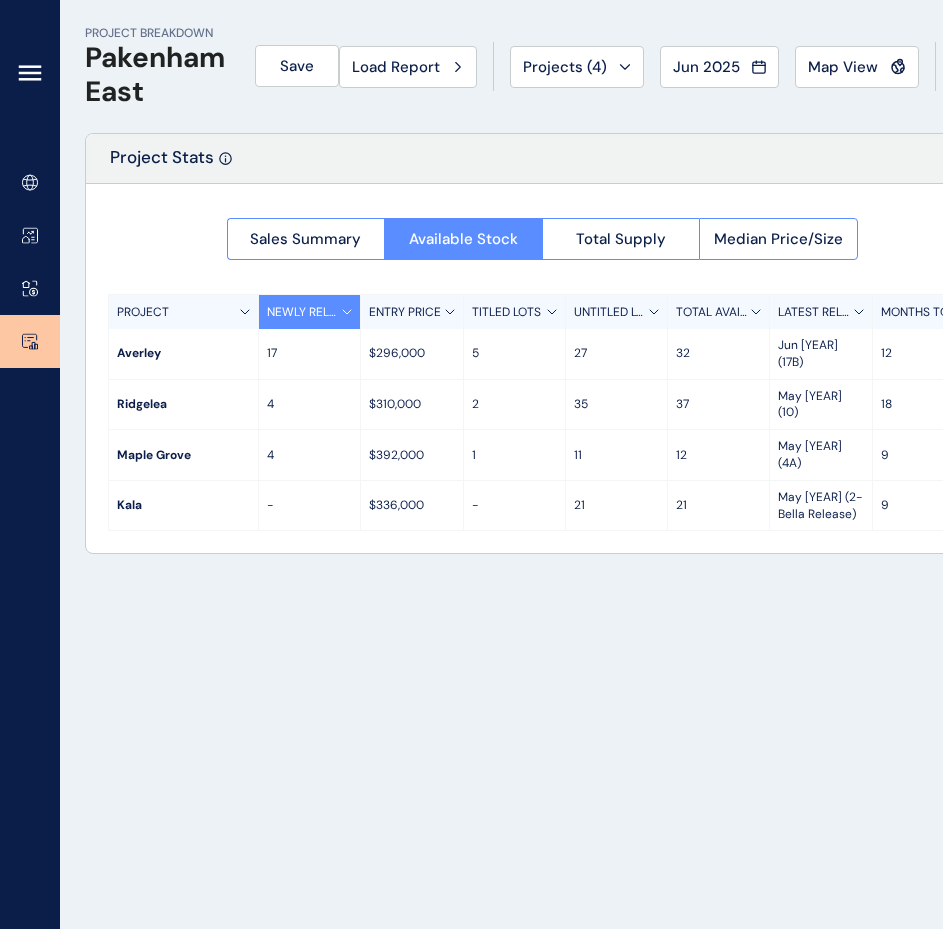 click on "32" at bounding box center [718, 353] 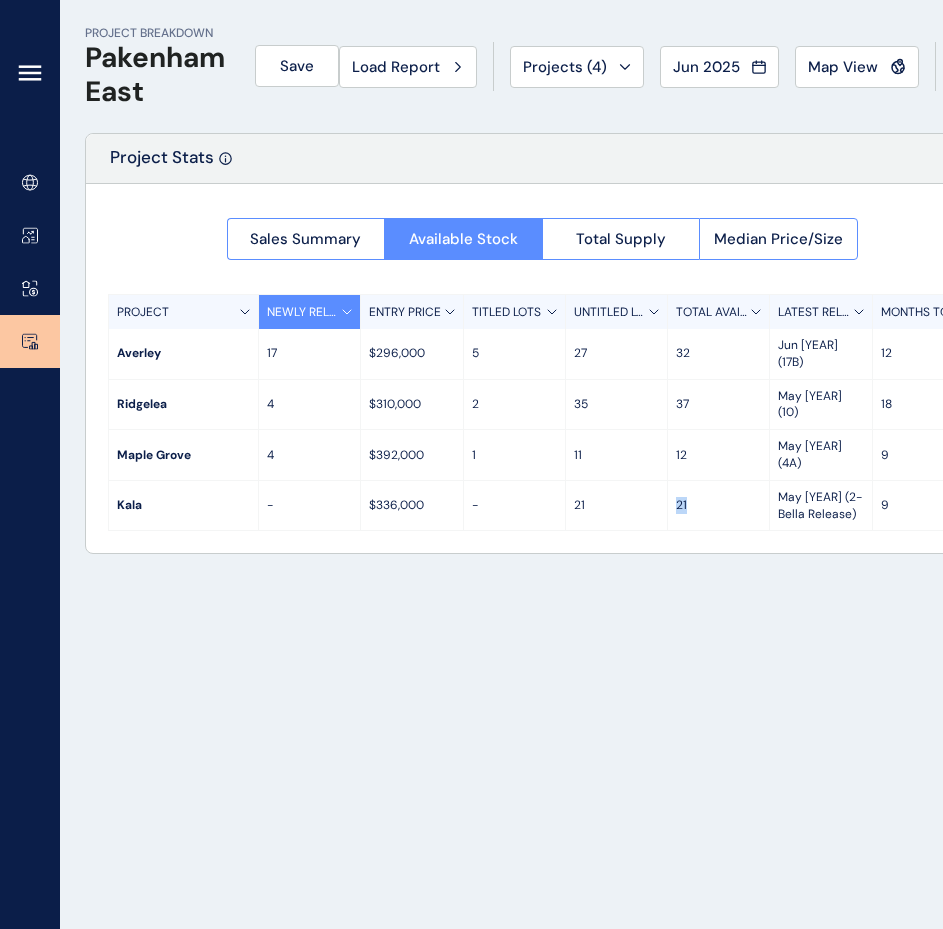 click on "21" at bounding box center (718, 505) 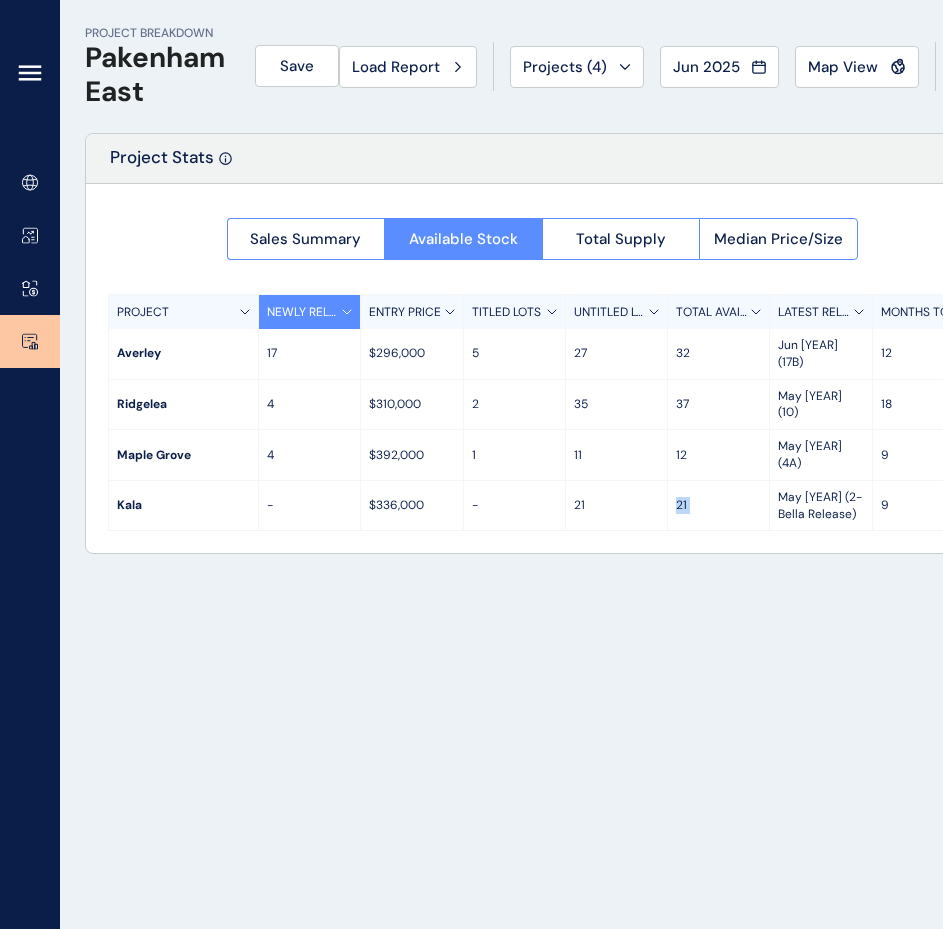click on "21" at bounding box center (718, 505) 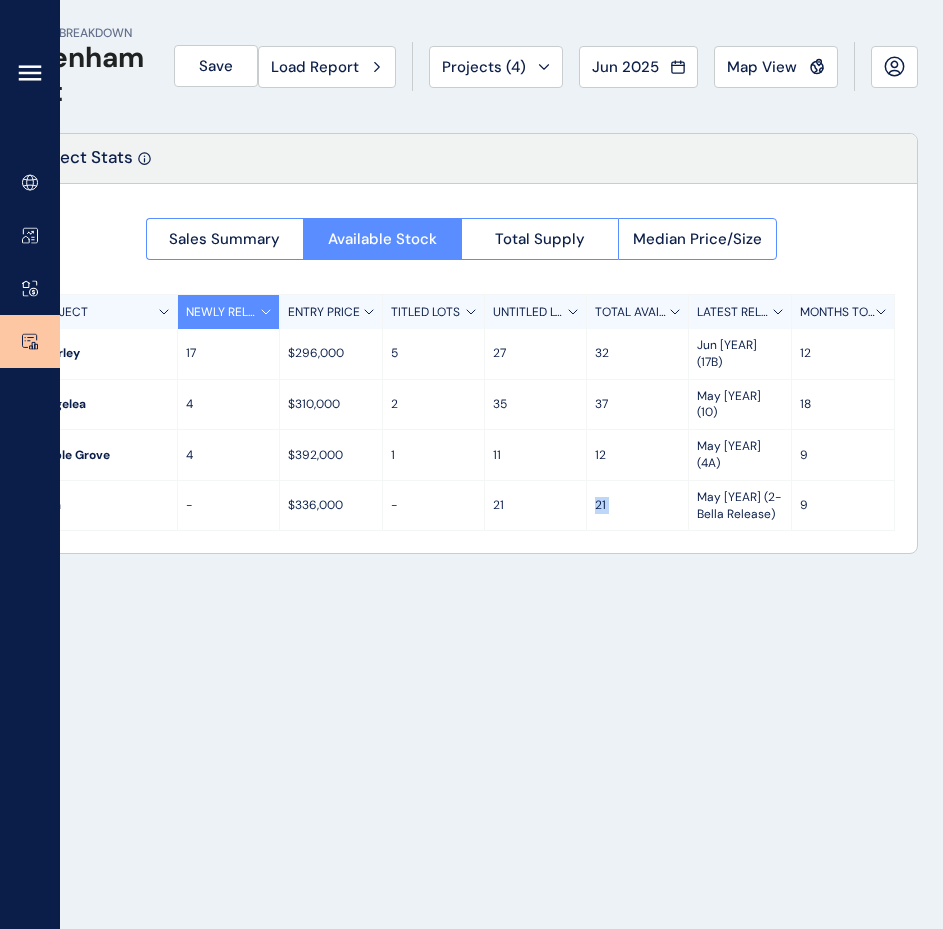 scroll, scrollTop: 0, scrollLeft: 0, axis: both 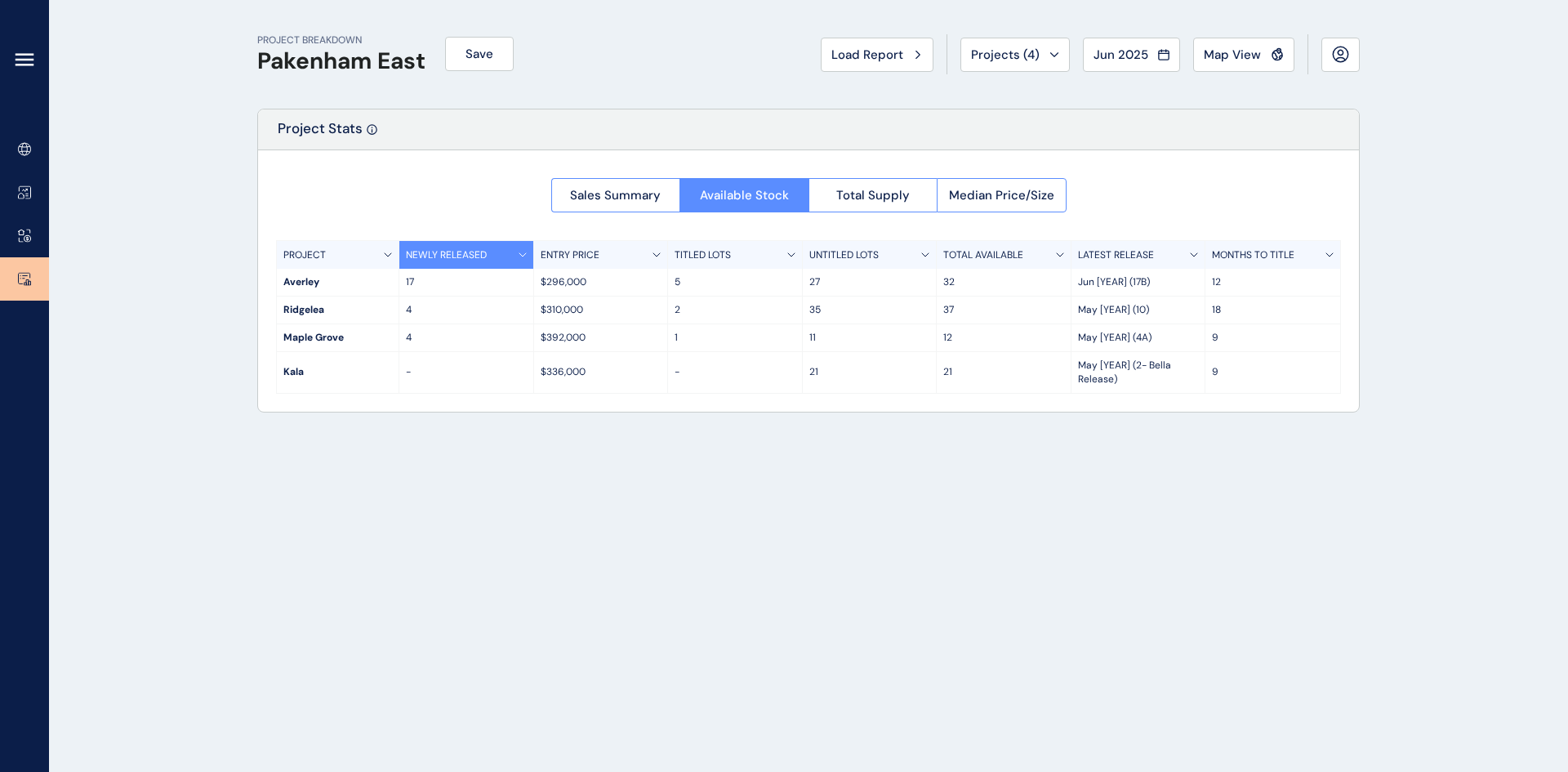 click on "-" at bounding box center [735, 373] 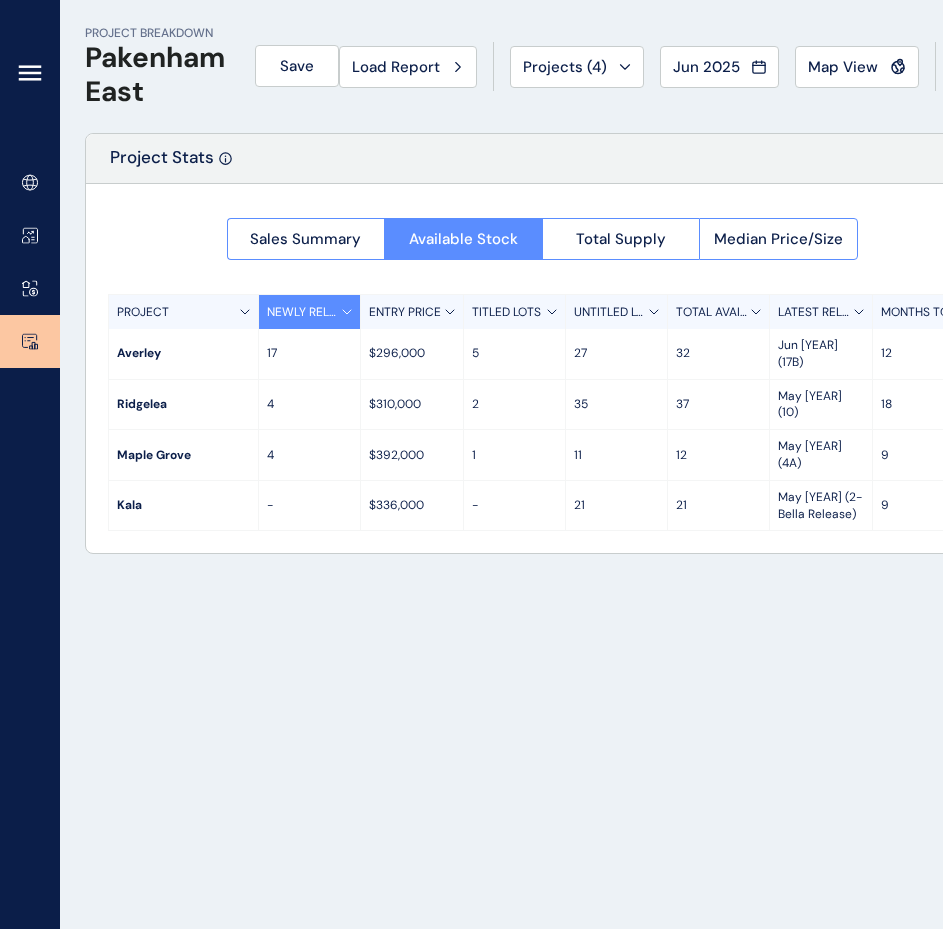 click on "PROJECT BREAKDOWN Pakenham East Save Load Report Projects ( 4 ) Jun [YEAR] [YEAR] < > Jan No report is available for this period. New months are usually published 5 business days after the month start. Feb No report is available for this period. New months are usually published 5 business days after the month start. Mar No report is available for this period. New months are usually published 5 business days after the month start. Apr No report is available for this period. New months are usually published 5 business days after the month start. May No report is available for this period. New months are usually published 5 business days after the month start. Jun No report is available for this period. New months are usually published 5 business days after the month start. Jul No report is available for this period. New months are usually published 5 business days after the month start. Aug No report is available for this period. New months are usually published 5 business days after the month start. Sep Oct Nov 17" at bounding box center [542, 464] 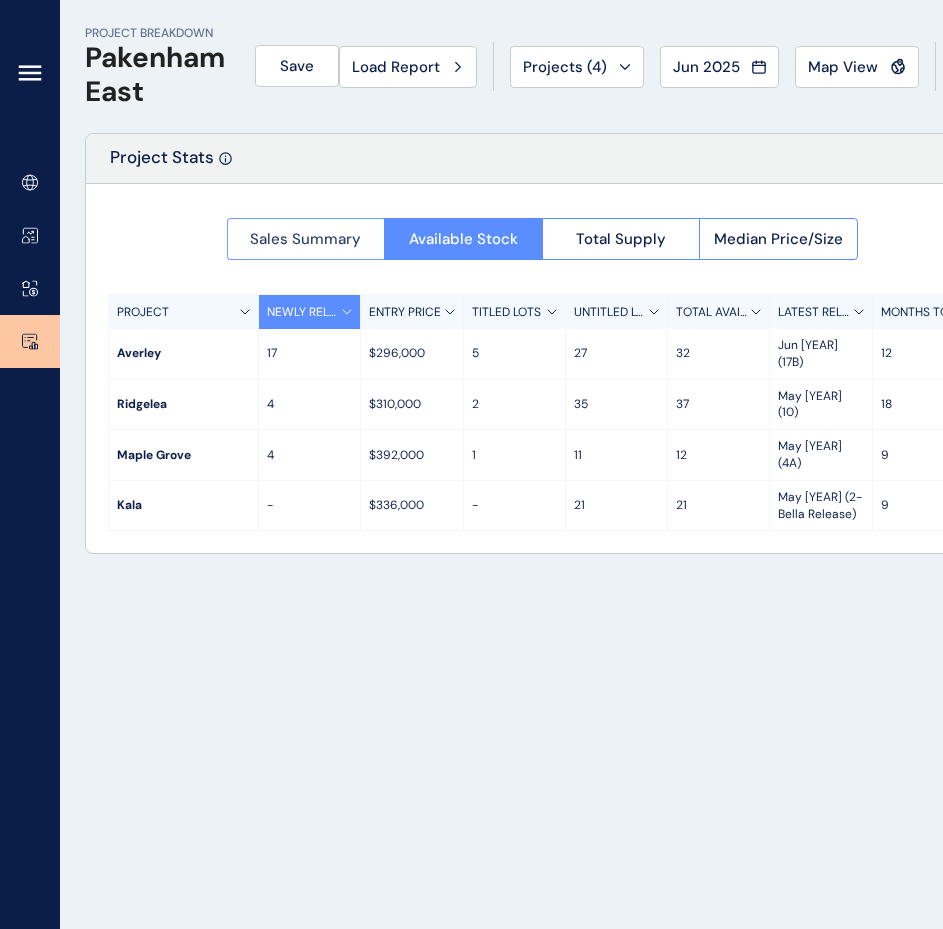 click on "Sales Summary" at bounding box center [305, 239] 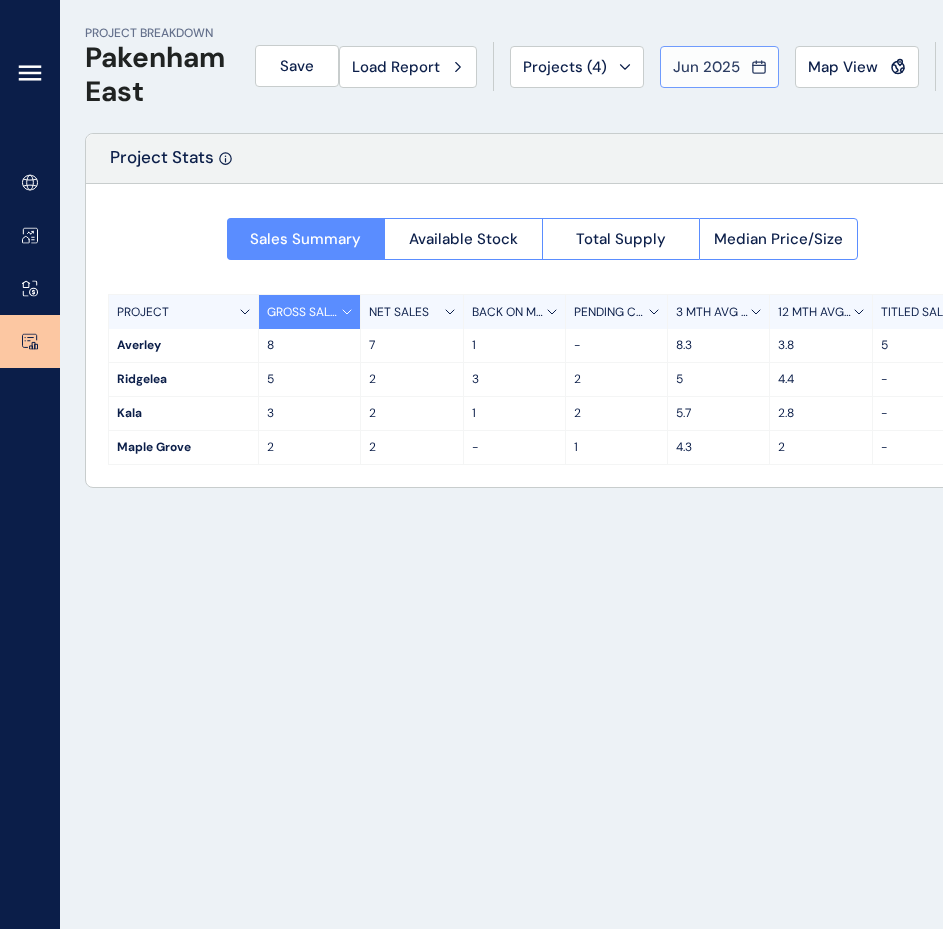 click on "Jun 2025" at bounding box center (719, 67) 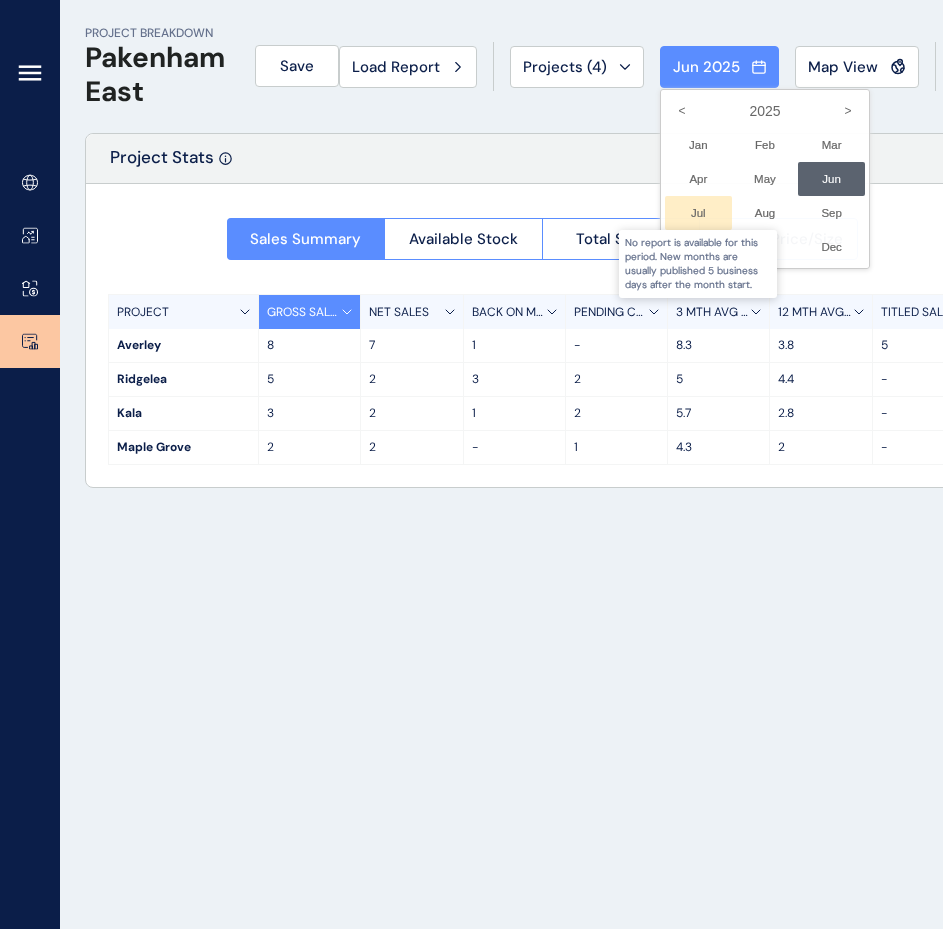 click at bounding box center [698, 213] 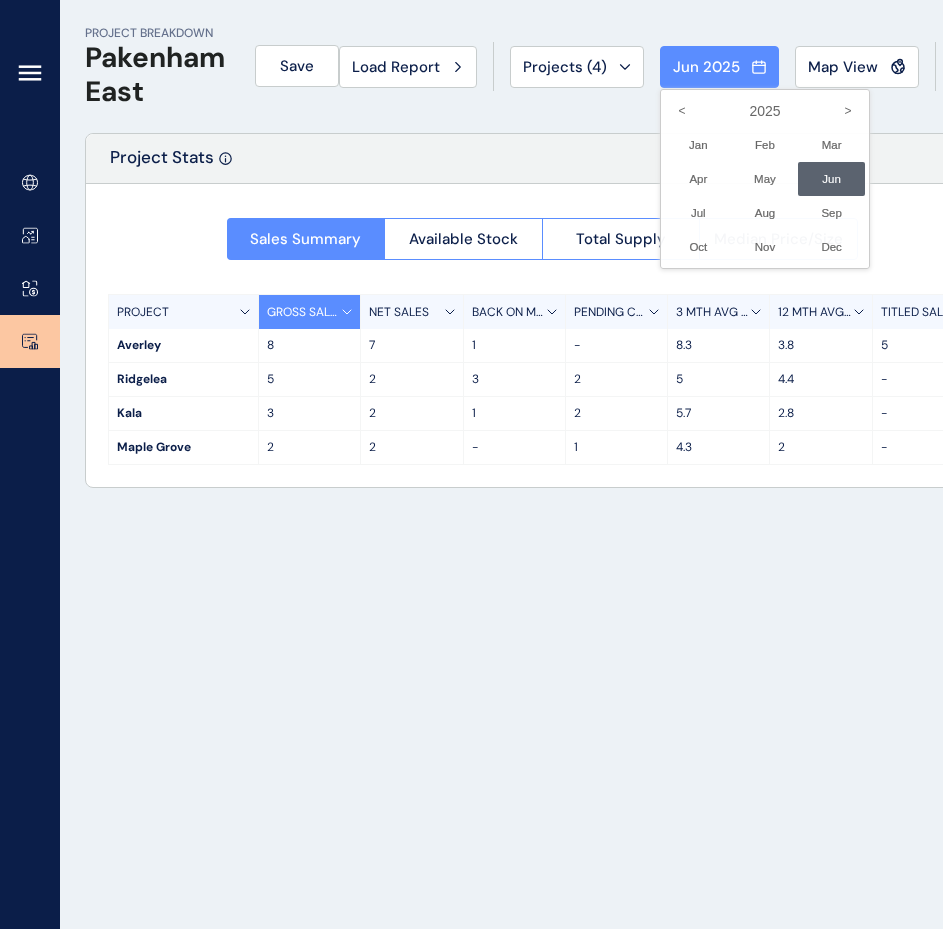 click at bounding box center [471, 464] 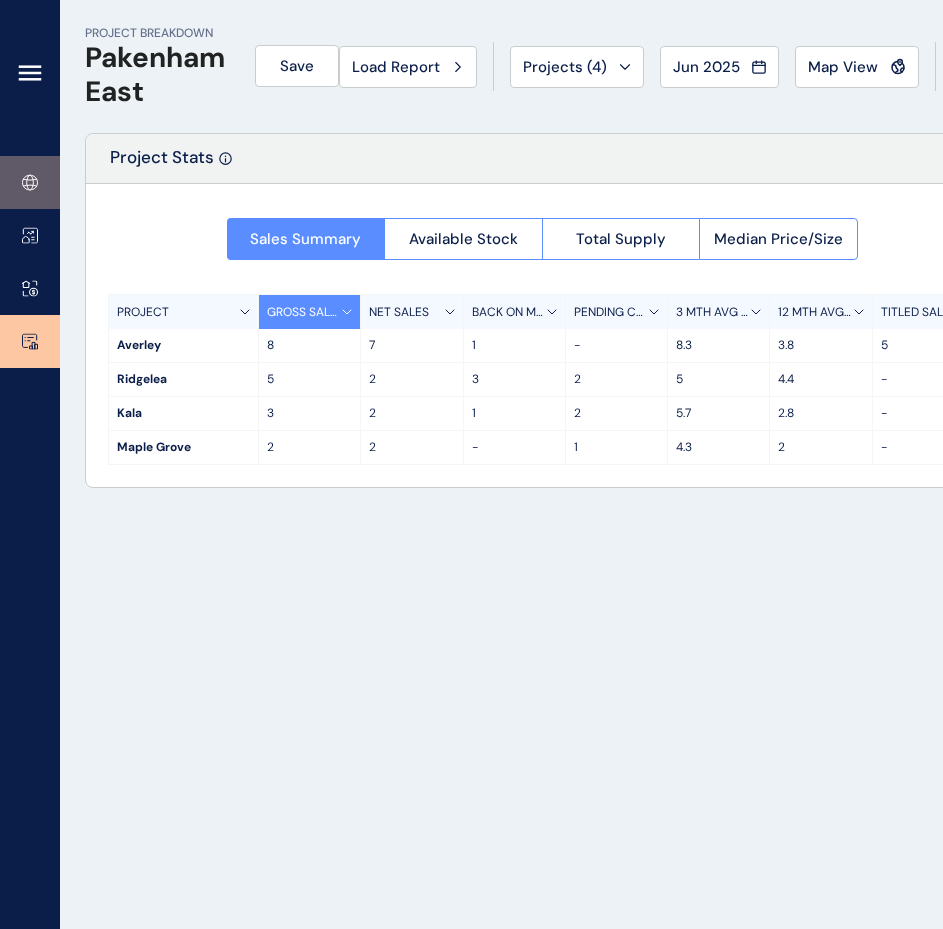 click 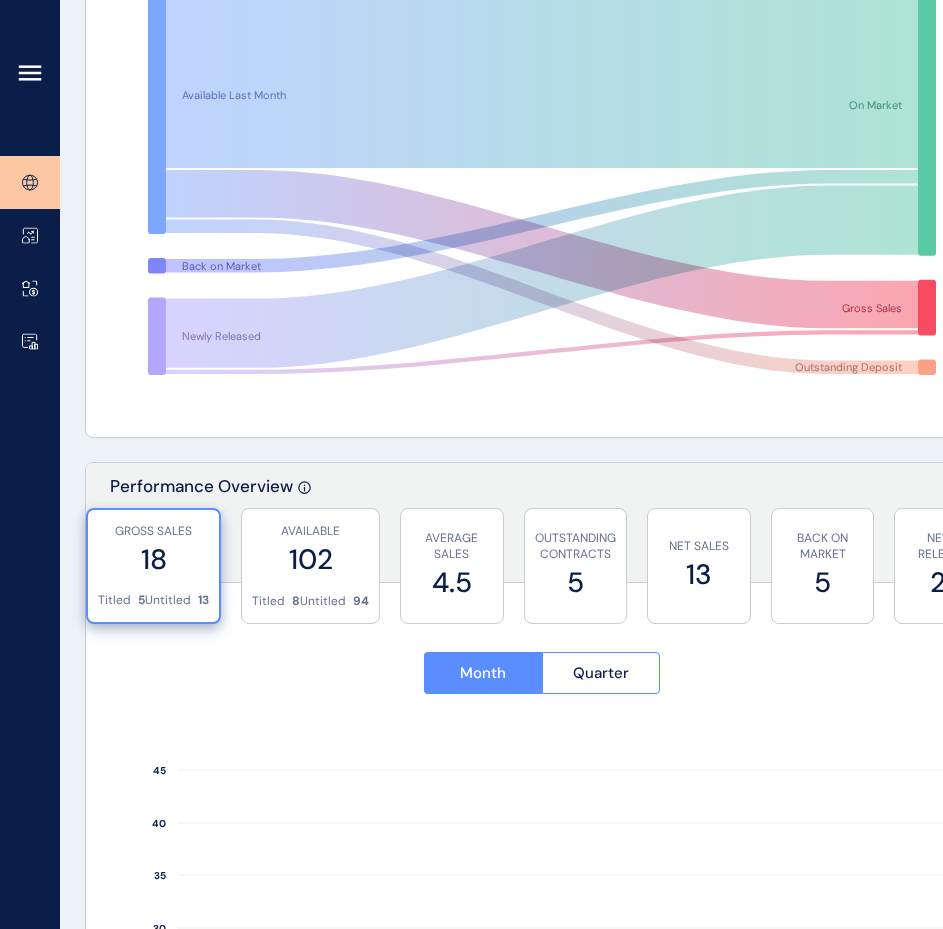 scroll, scrollTop: 300, scrollLeft: 0, axis: vertical 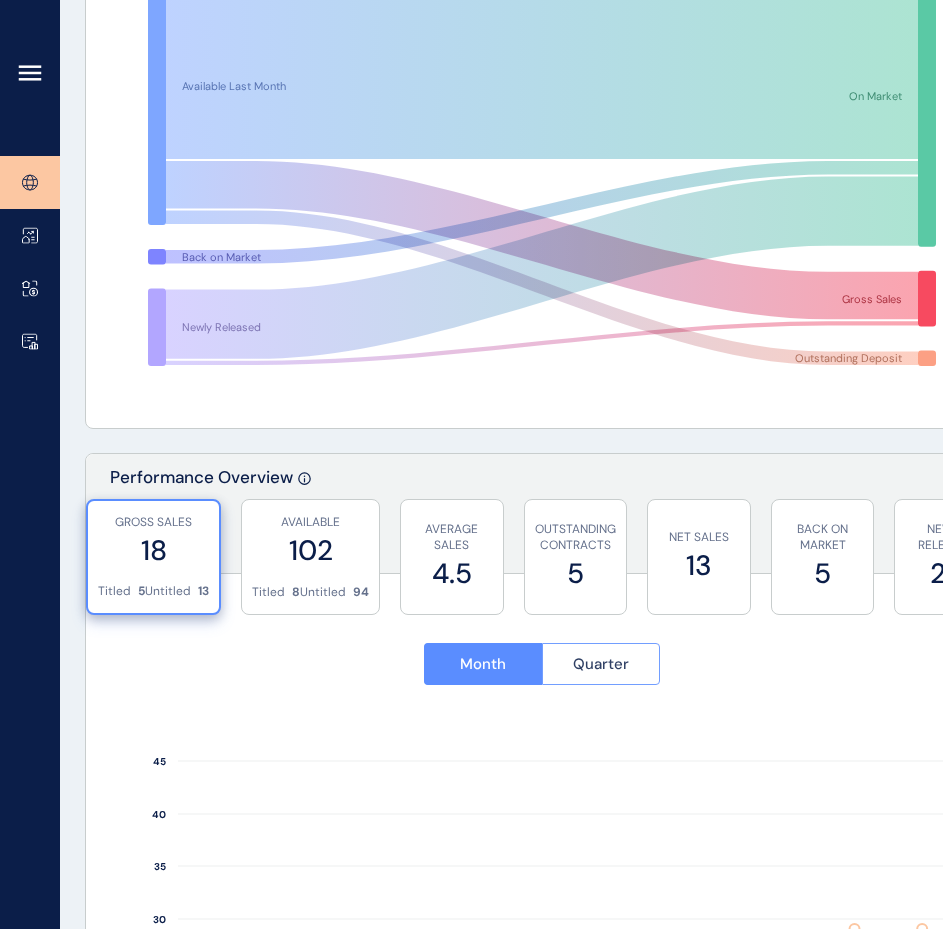 click on "Quarter" at bounding box center [601, 664] 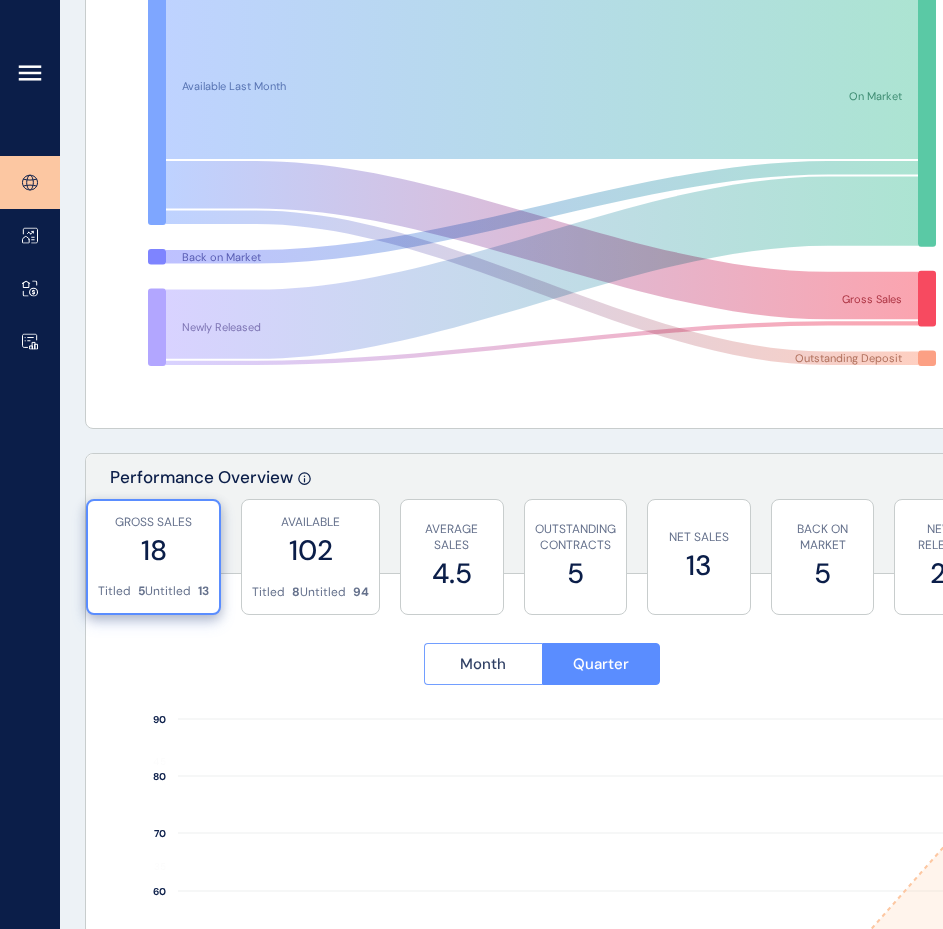 click on "Month" at bounding box center (483, 664) 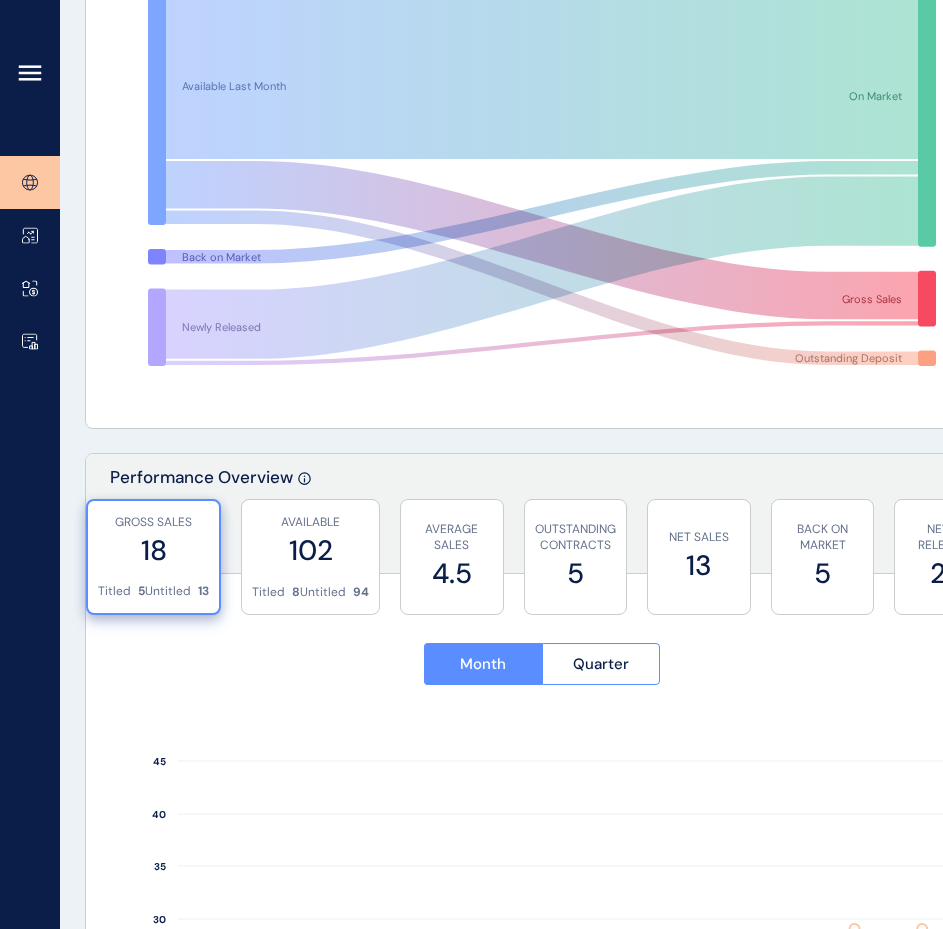 scroll, scrollTop: 0, scrollLeft: 0, axis: both 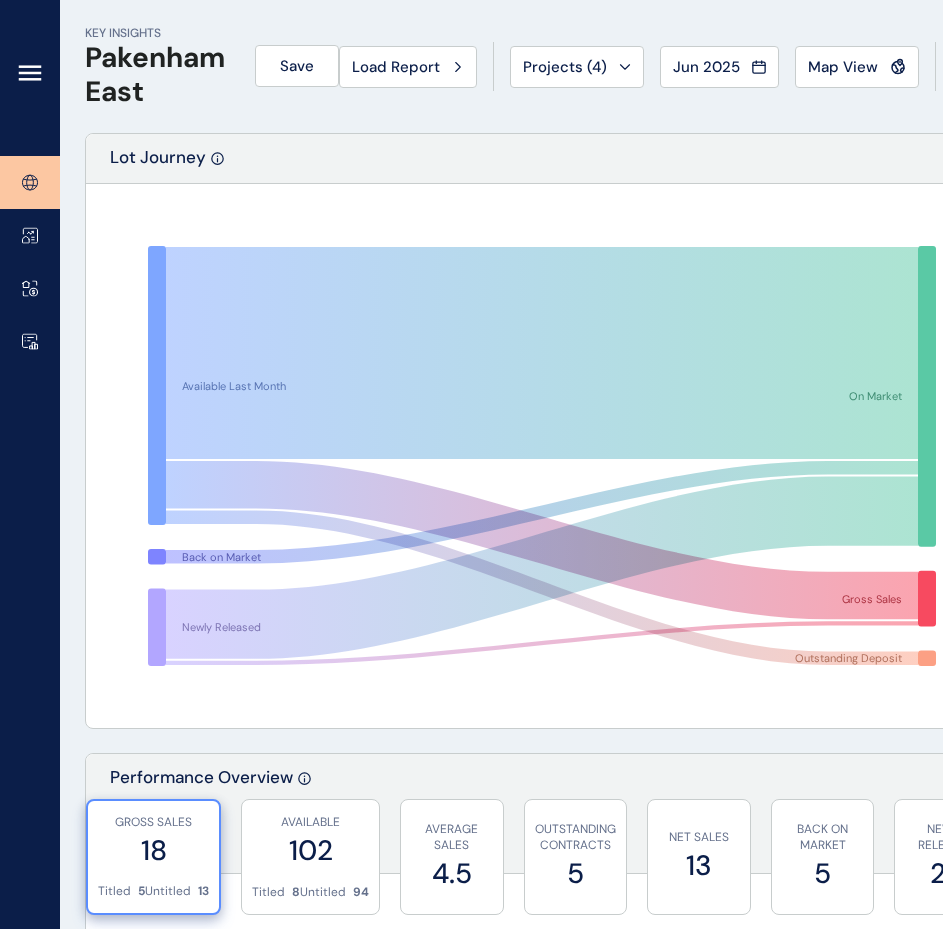click 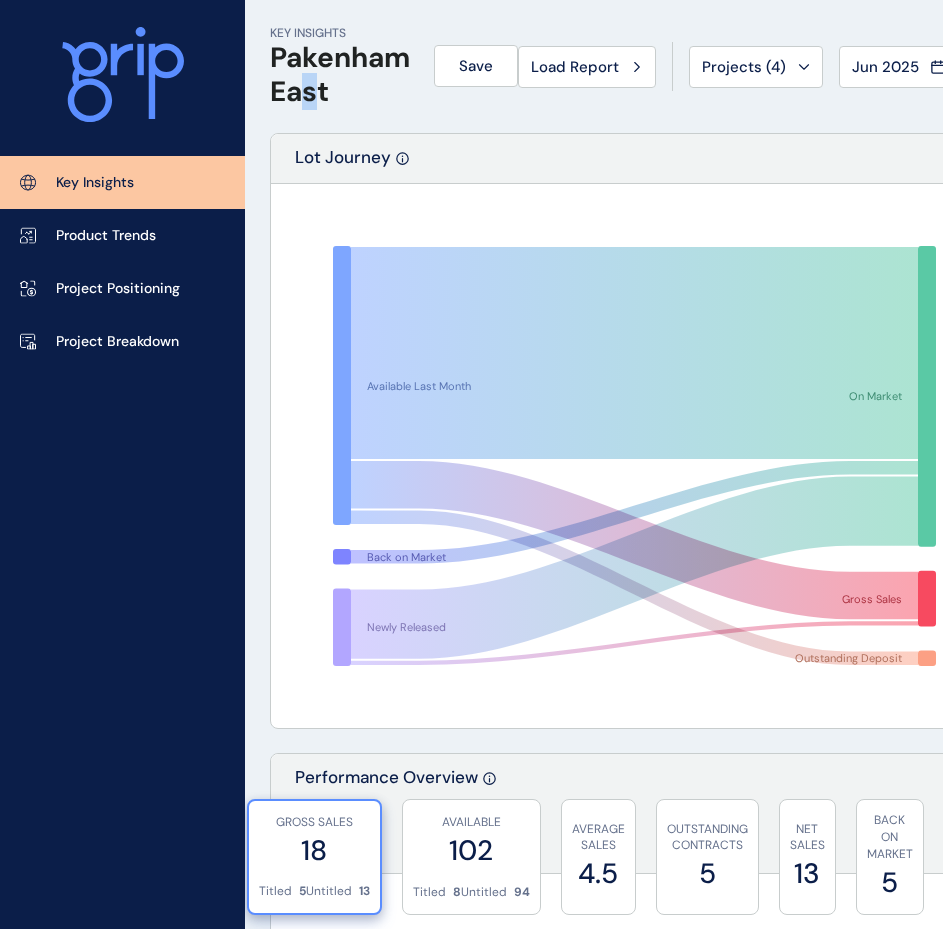 drag, startPoint x: 309, startPoint y: 126, endPoint x: 319, endPoint y: 134, distance: 12.806249 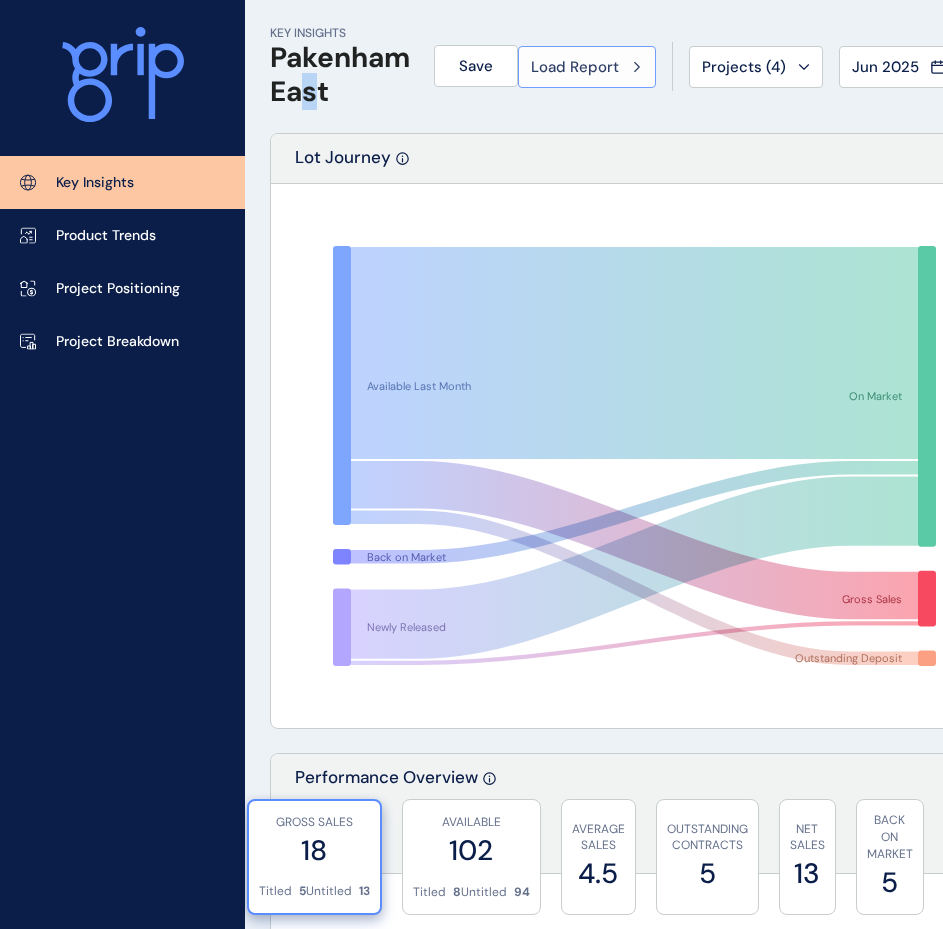 click on "Load Report" at bounding box center [575, 67] 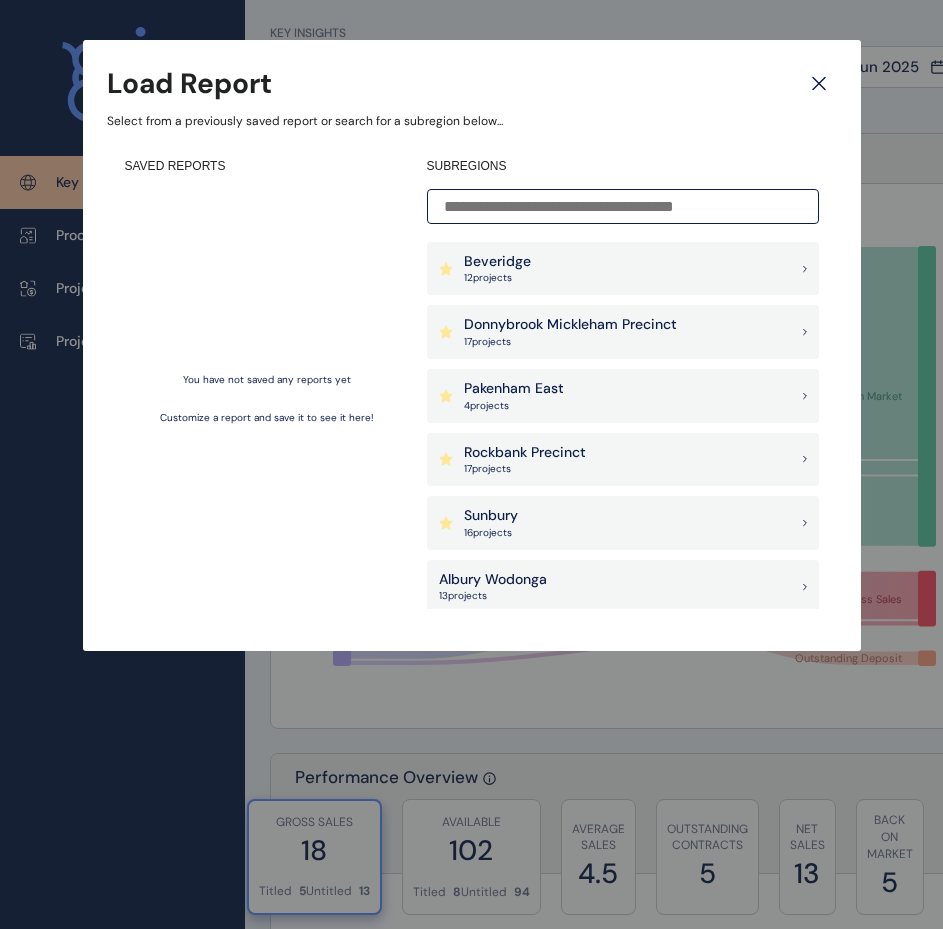 click 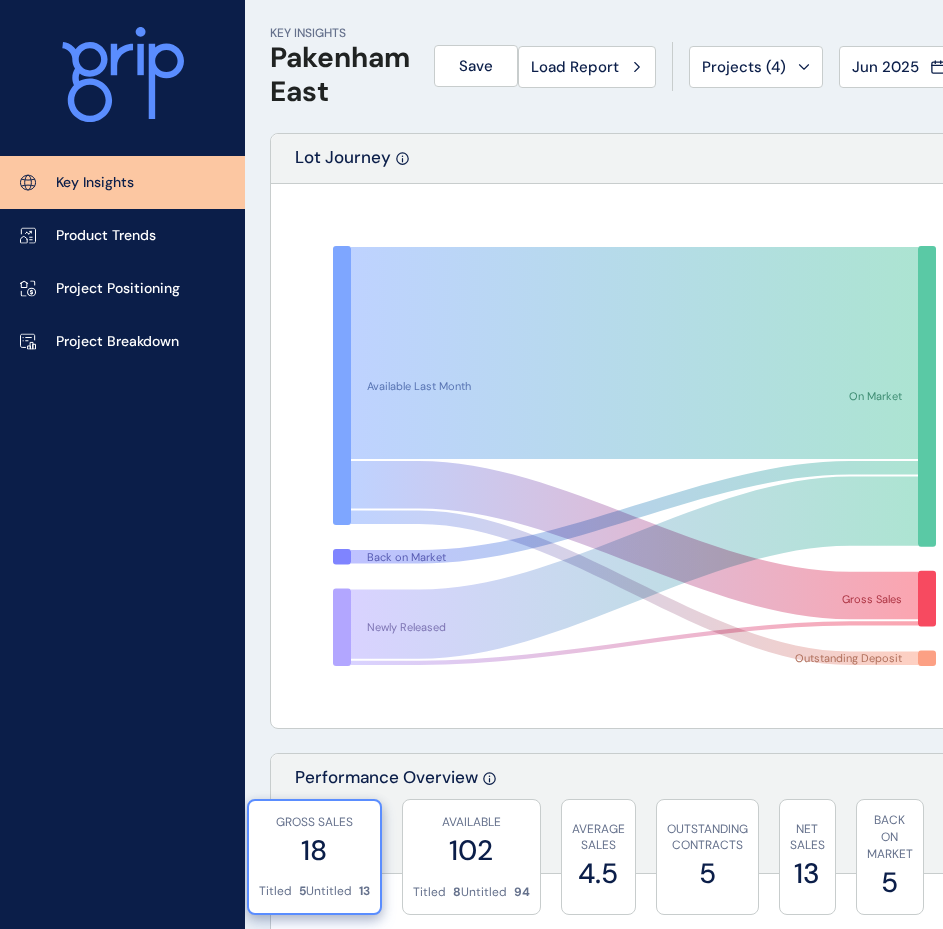 click on "Pakenham East" at bounding box center (340, 74) 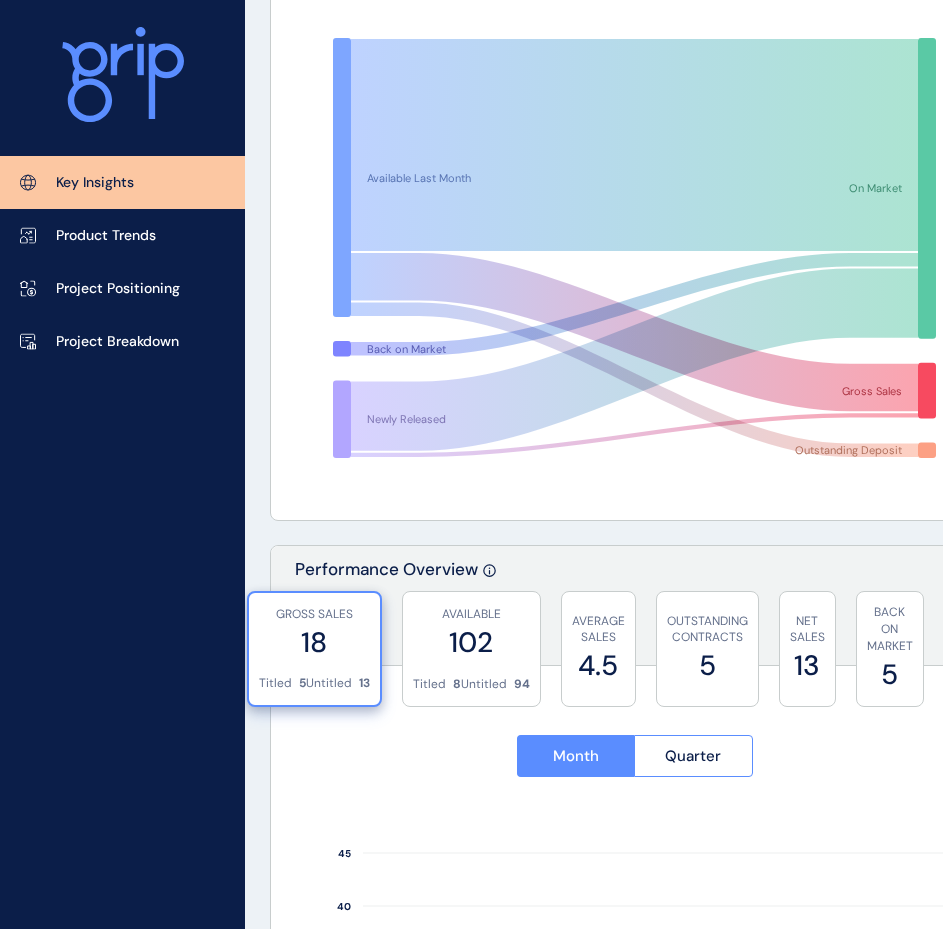 scroll, scrollTop: 200, scrollLeft: 0, axis: vertical 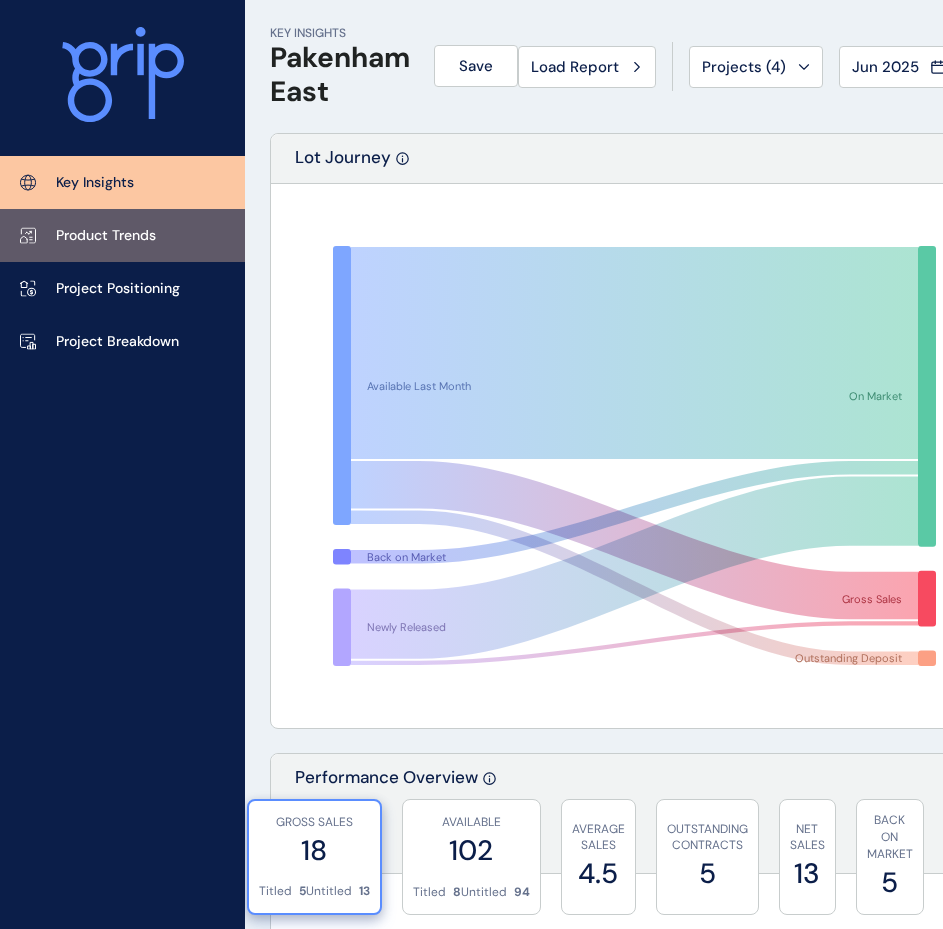 click on "Product Trends" at bounding box center [106, 236] 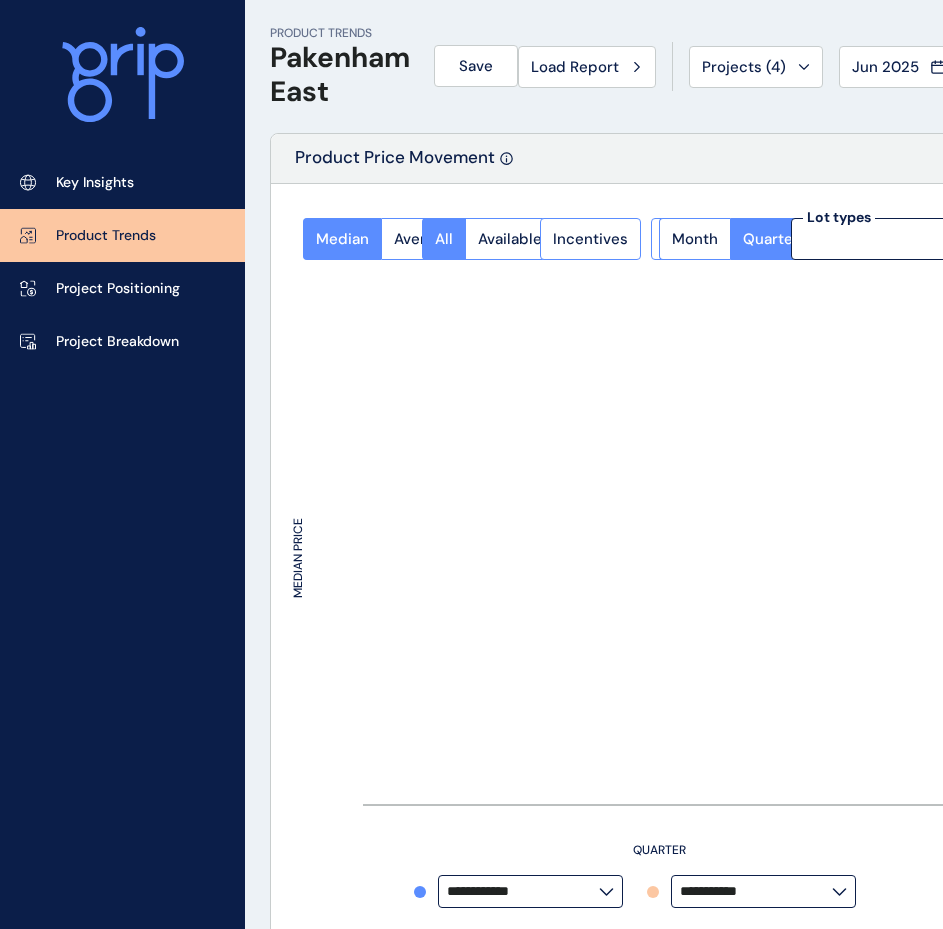 type on "**********" 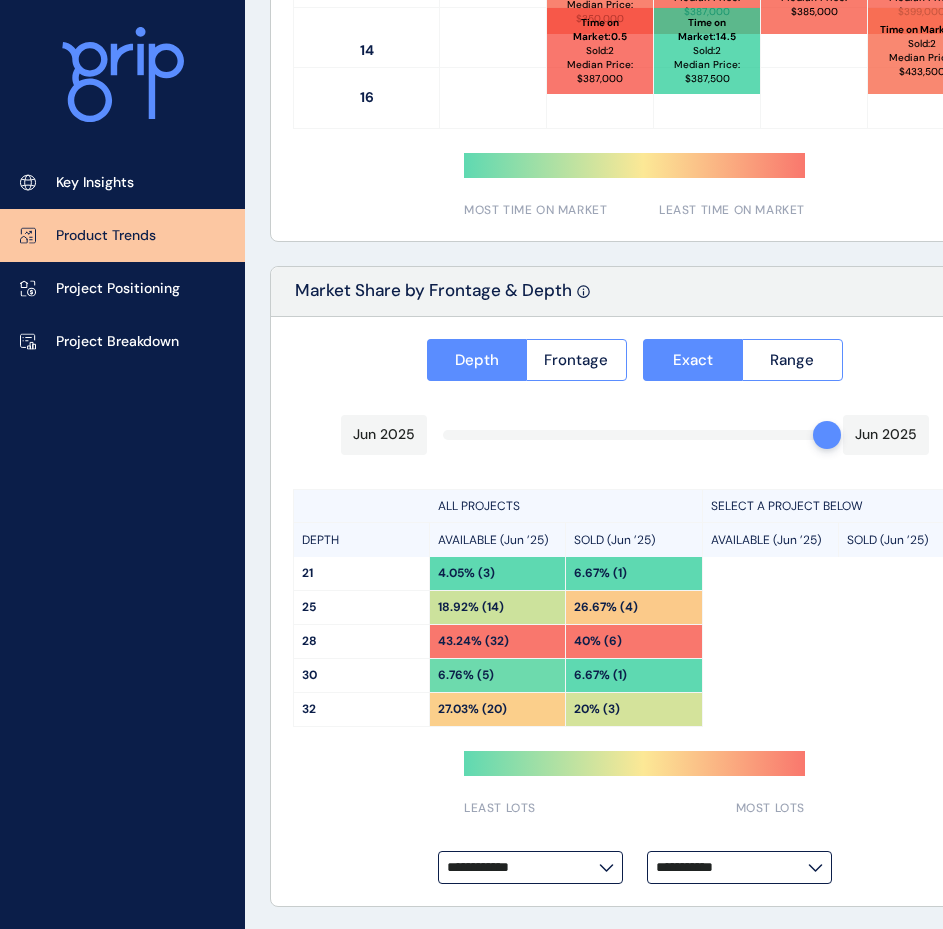 scroll, scrollTop: 1411, scrollLeft: 0, axis: vertical 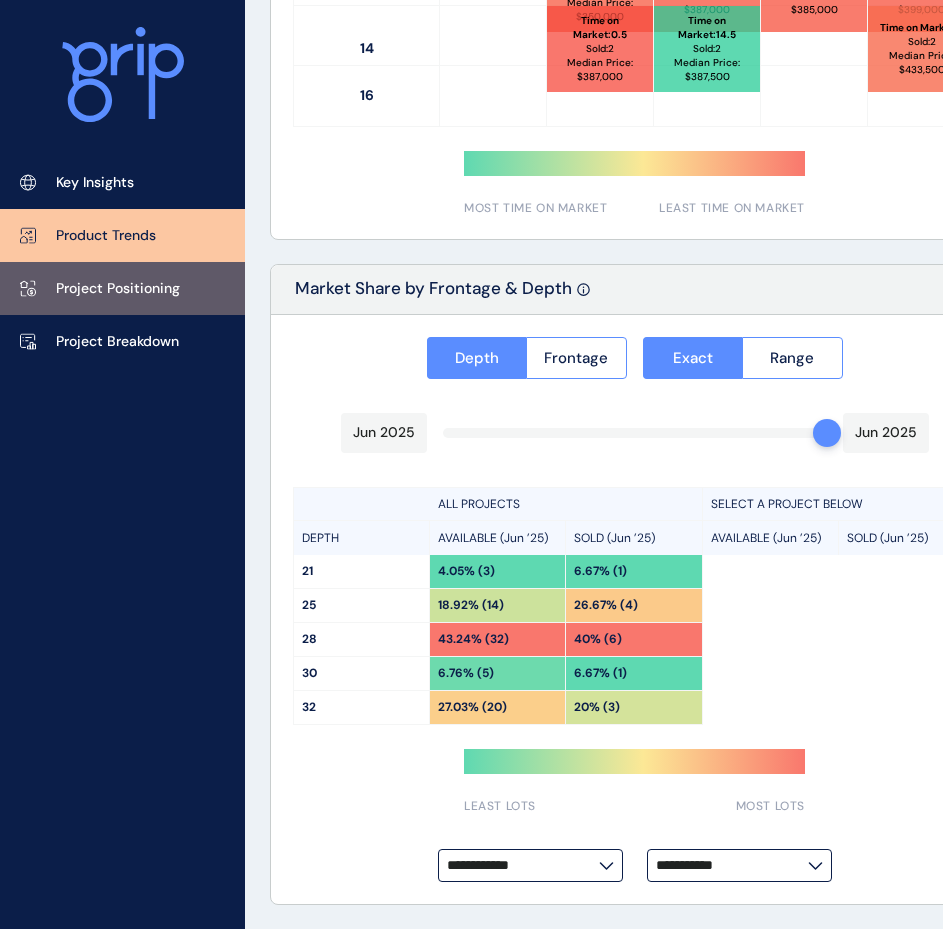click on "Project Positioning" at bounding box center [118, 289] 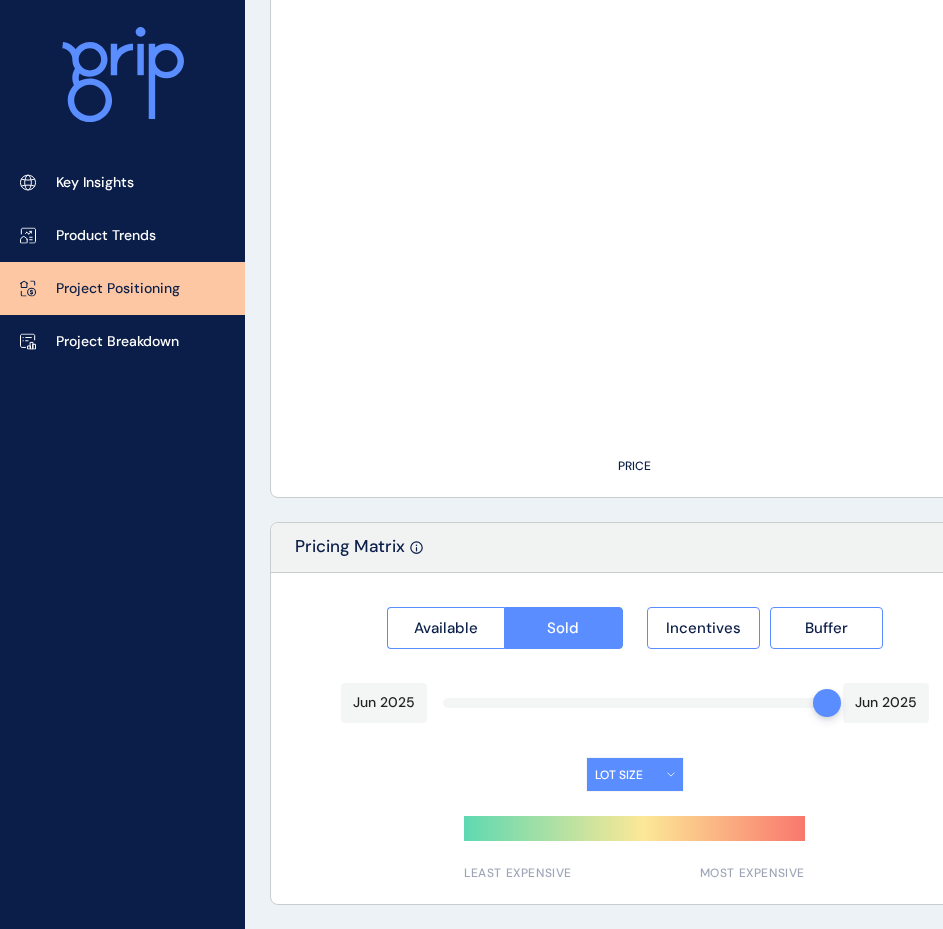 type on "*******" 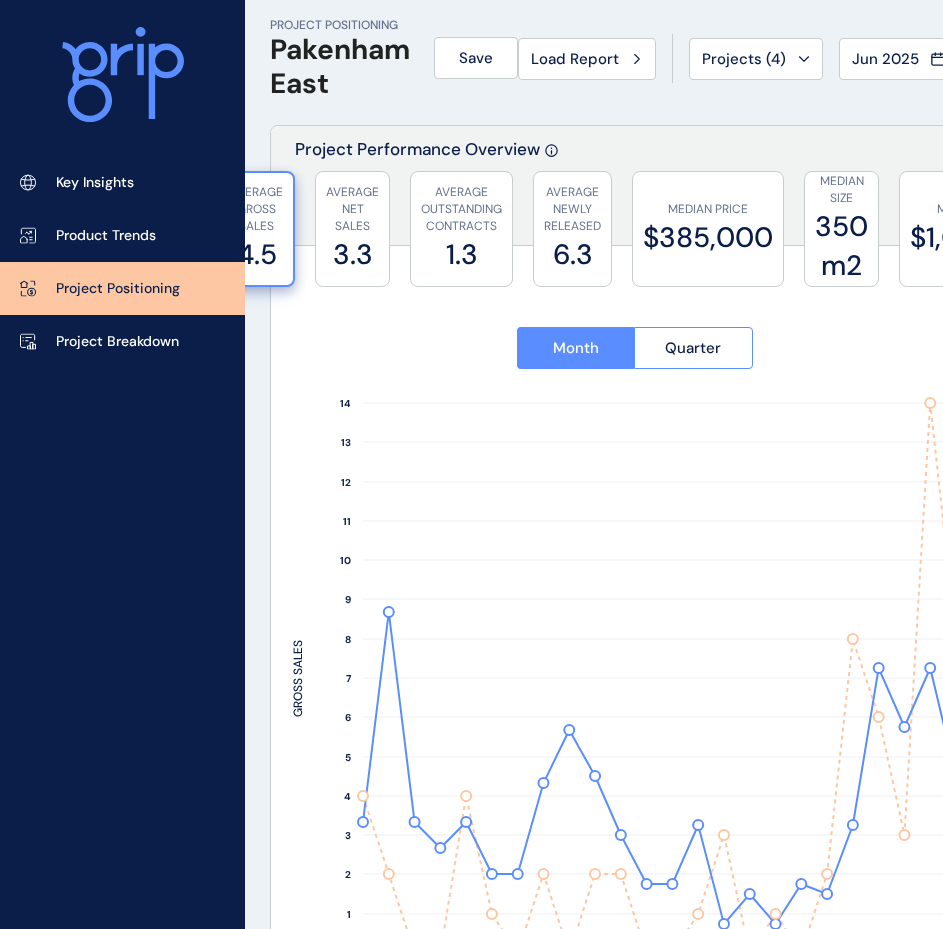 scroll, scrollTop: 0, scrollLeft: 0, axis: both 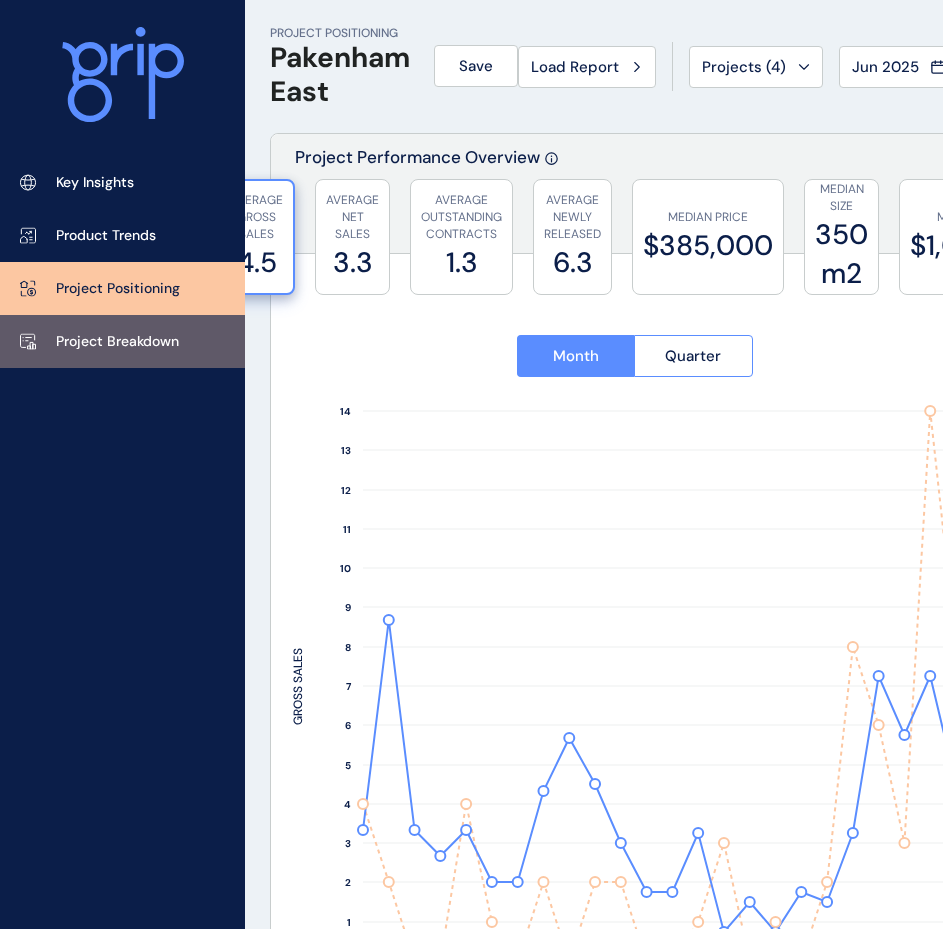 click on "Project Breakdown" at bounding box center [122, 341] 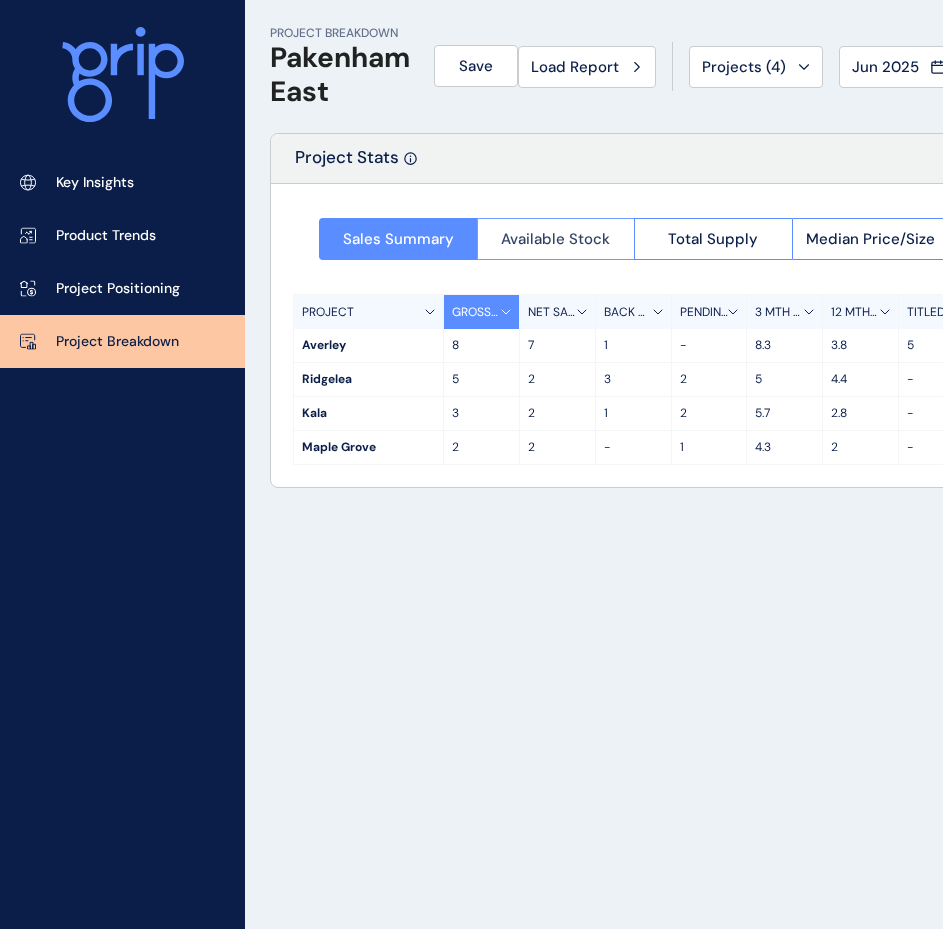 click on "Available Stock" at bounding box center (555, 239) 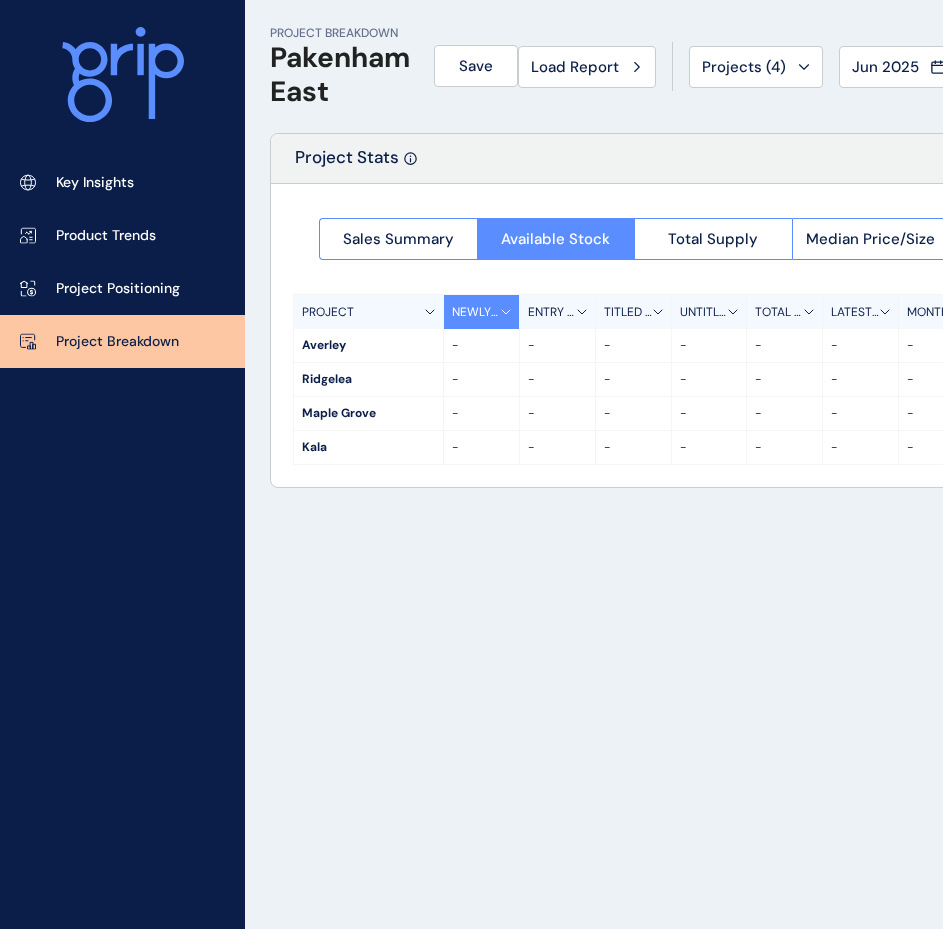 click on "Total Supply" at bounding box center [713, 239] 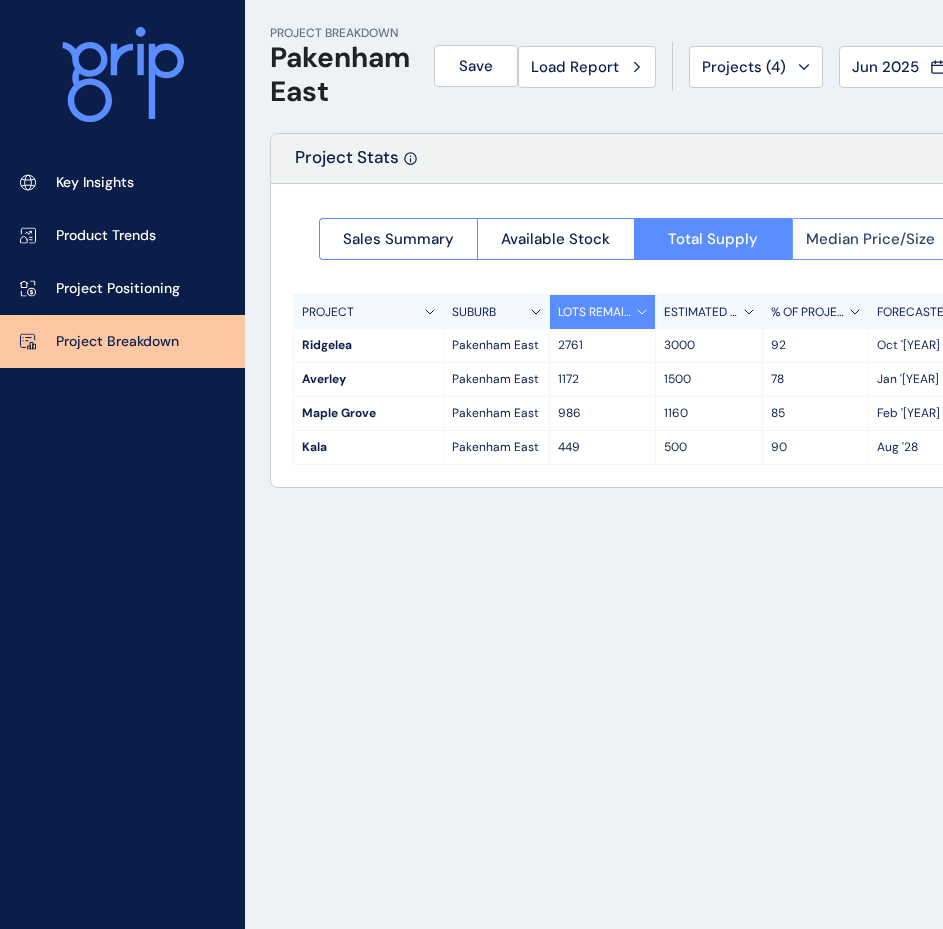 click on "Median Price/Size" at bounding box center (870, 239) 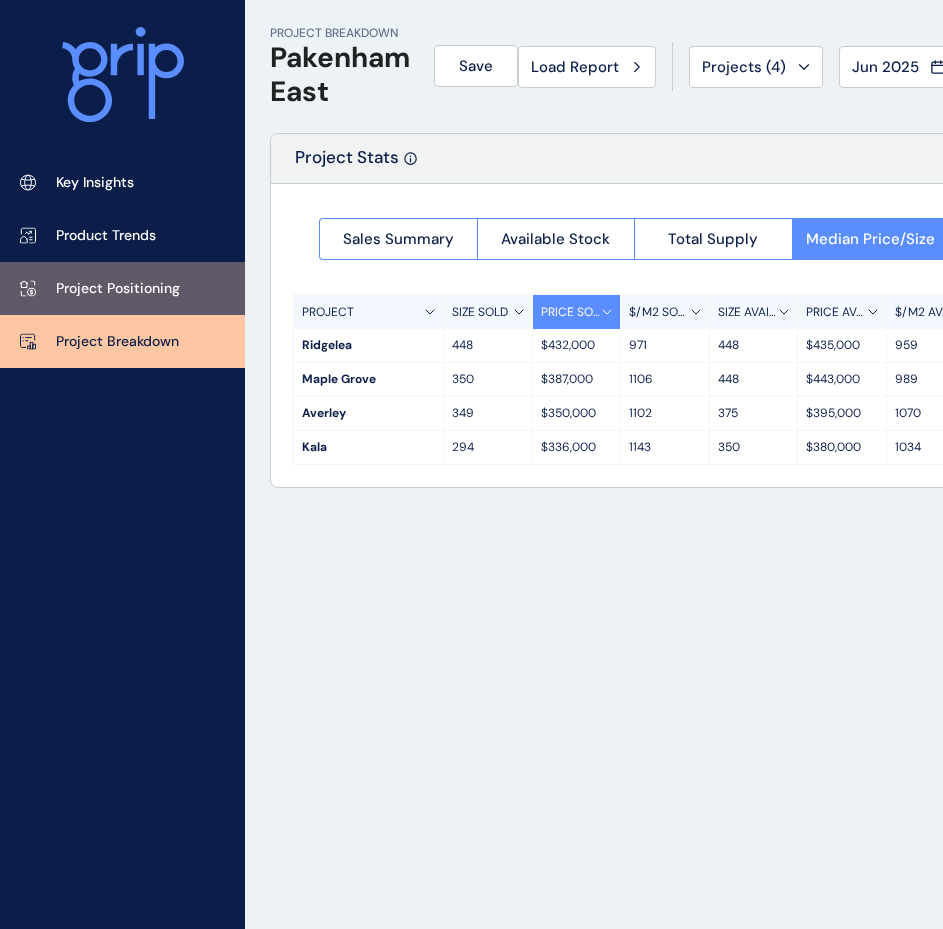 click on "Project Positioning" at bounding box center [122, 288] 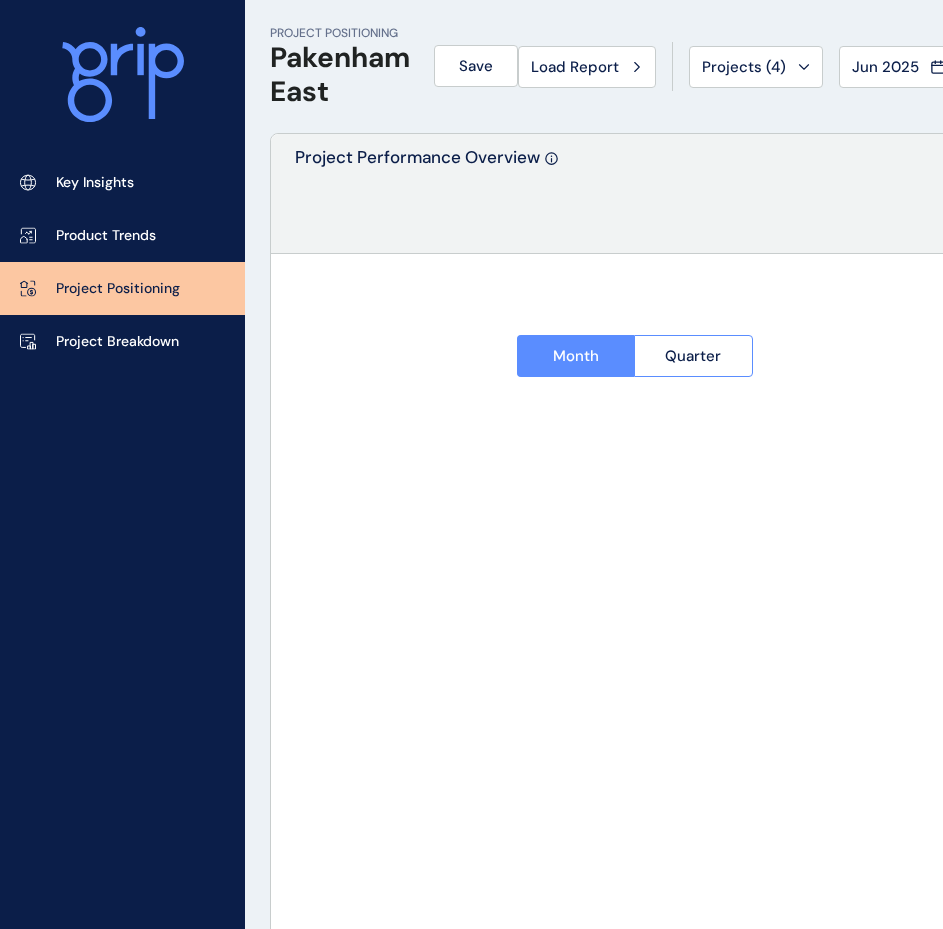 type on "*******" 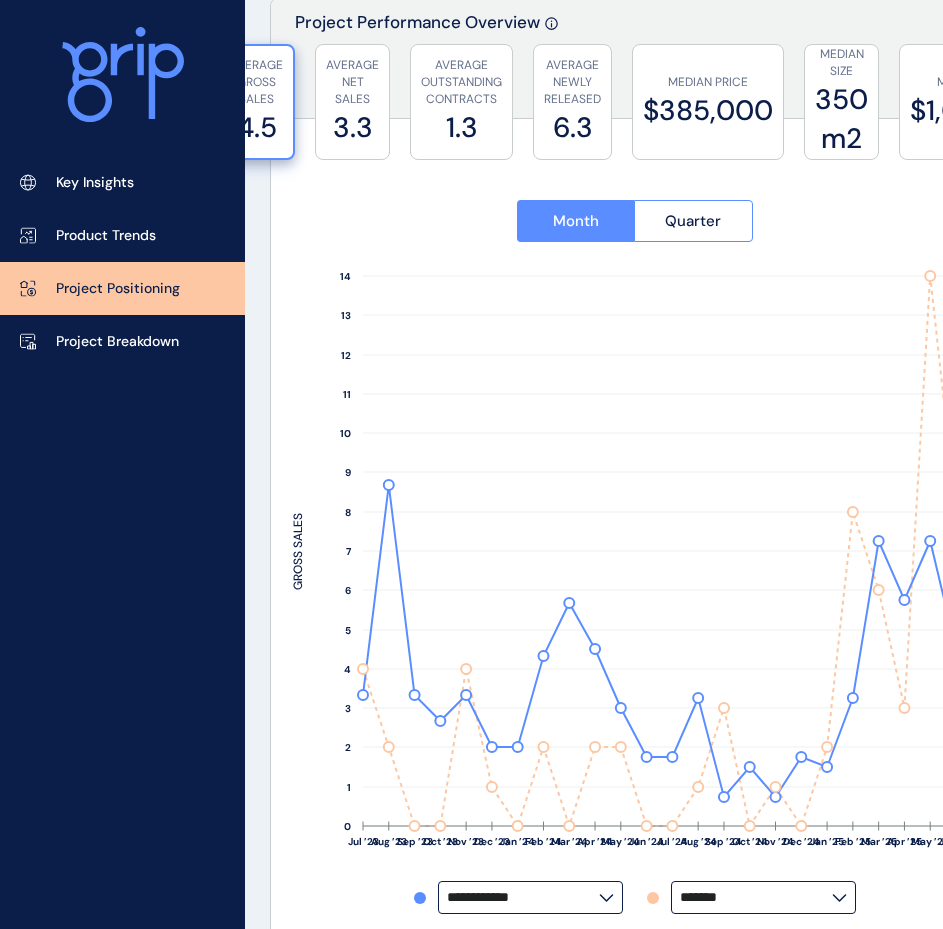 scroll, scrollTop: 0, scrollLeft: 0, axis: both 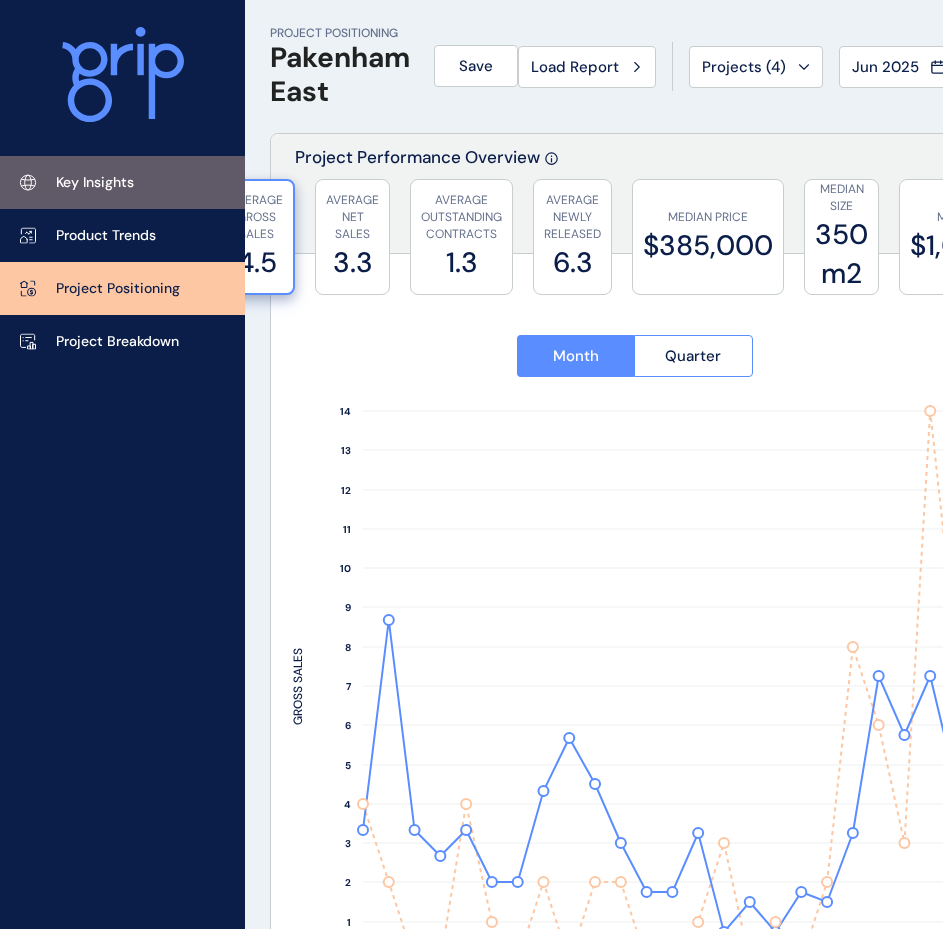 click on "Key Insights" at bounding box center [122, 182] 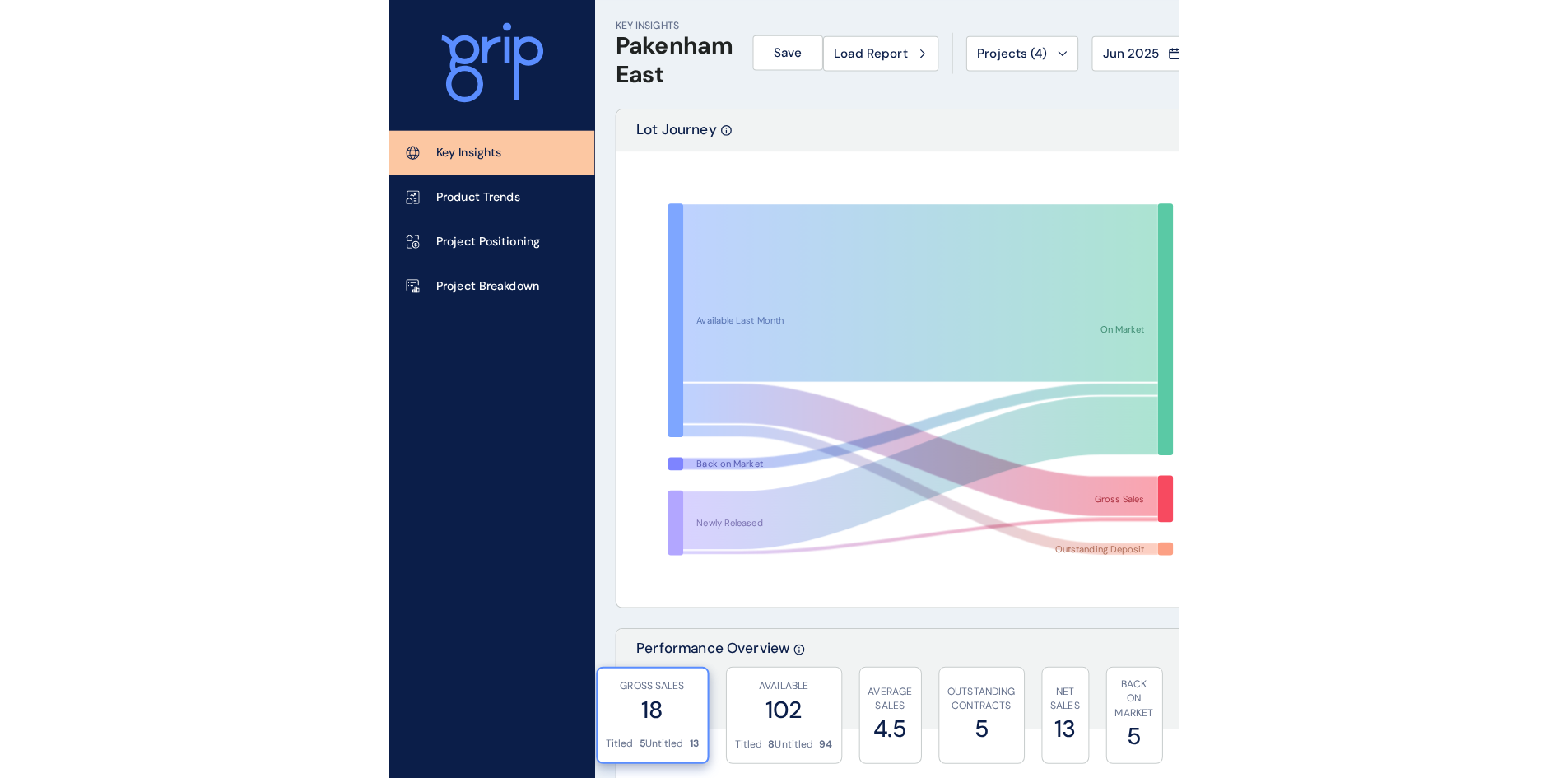 scroll, scrollTop: 0, scrollLeft: 0, axis: both 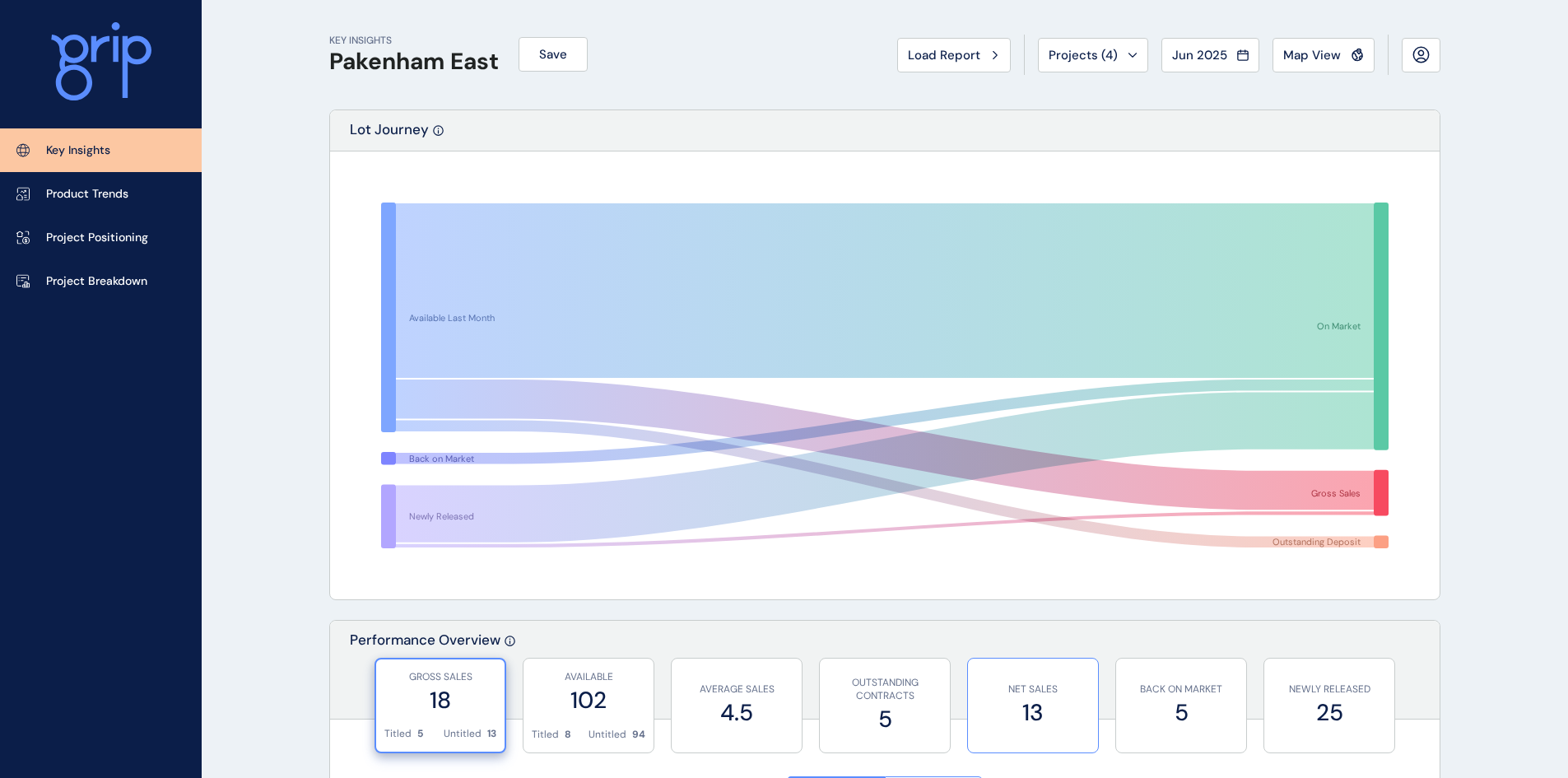 click on "13" at bounding box center [1033, 712] 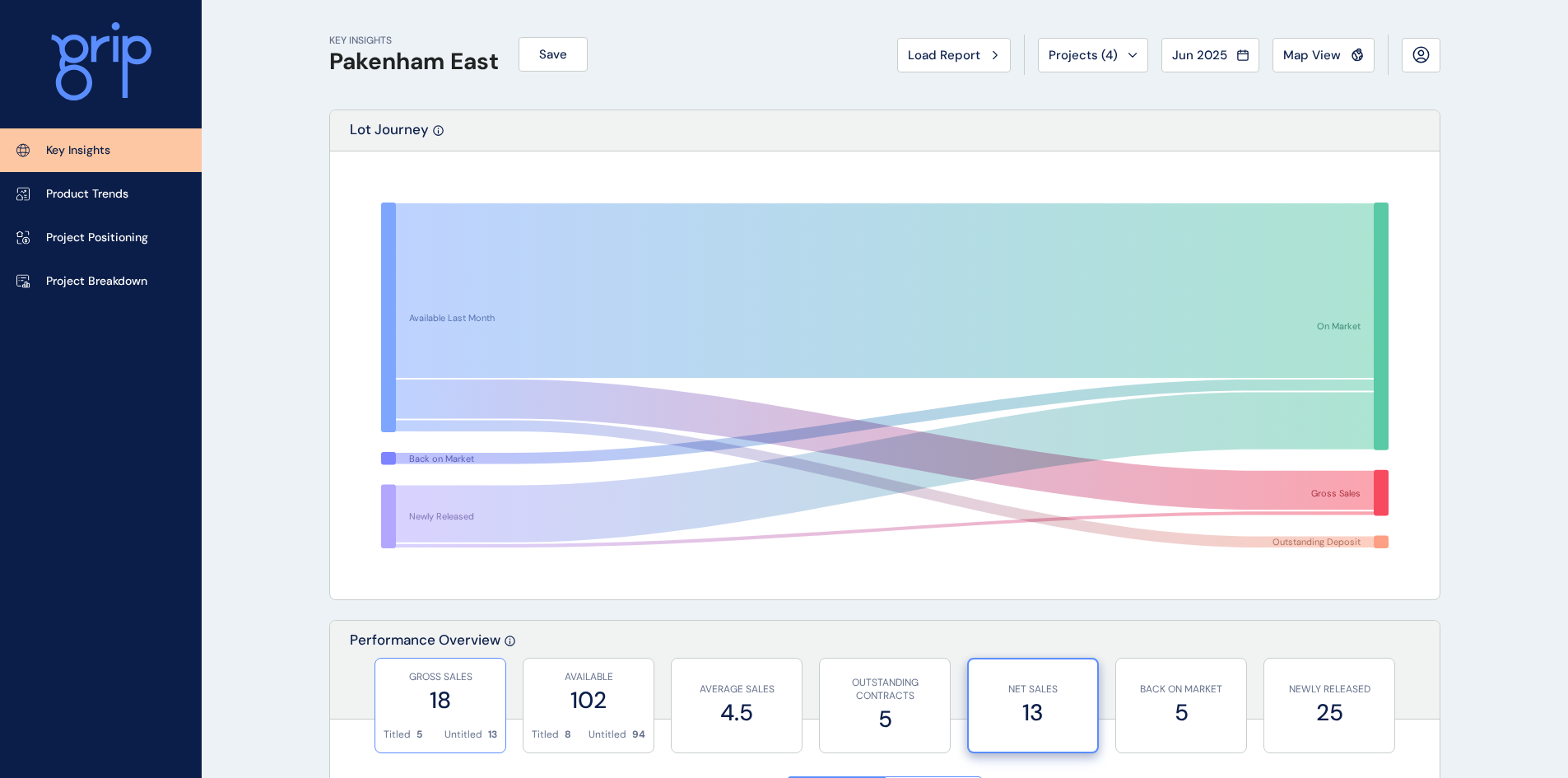 click on "GROSS SALES 18" at bounding box center [440, 693] 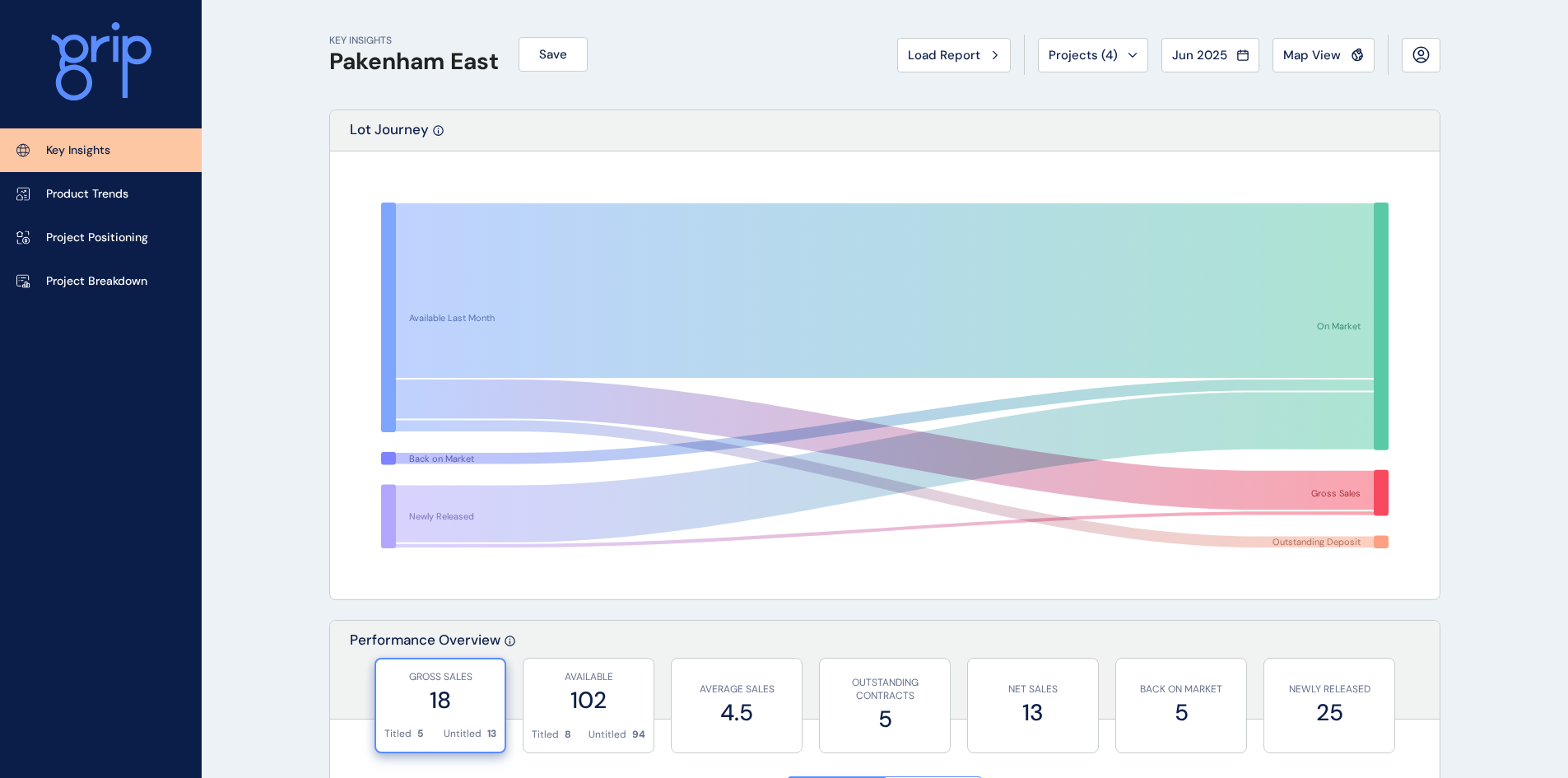 click on "GROSS SALES 18" at bounding box center [440, 693] 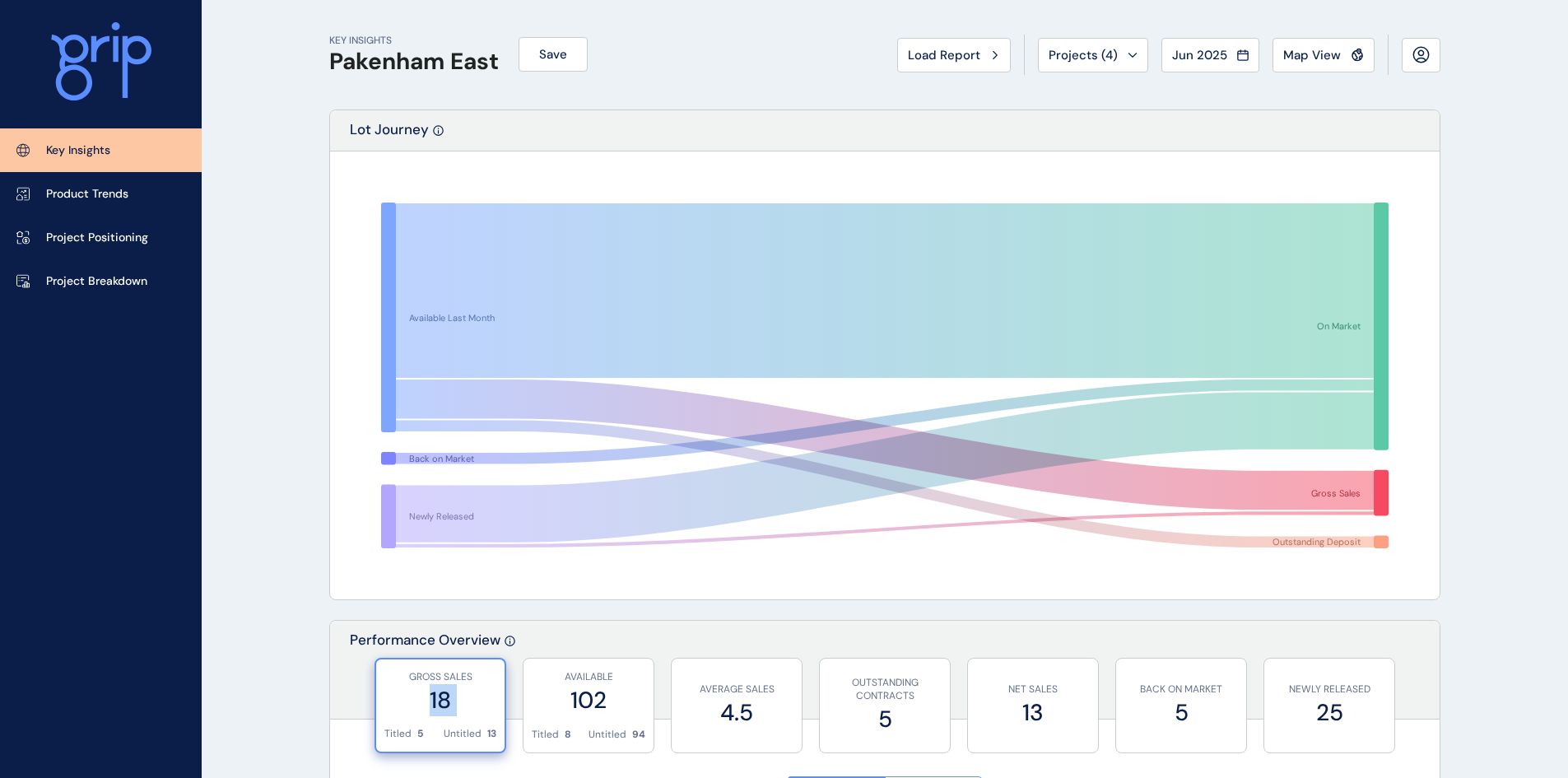 click on "GROSS SALES 18" at bounding box center (440, 693) 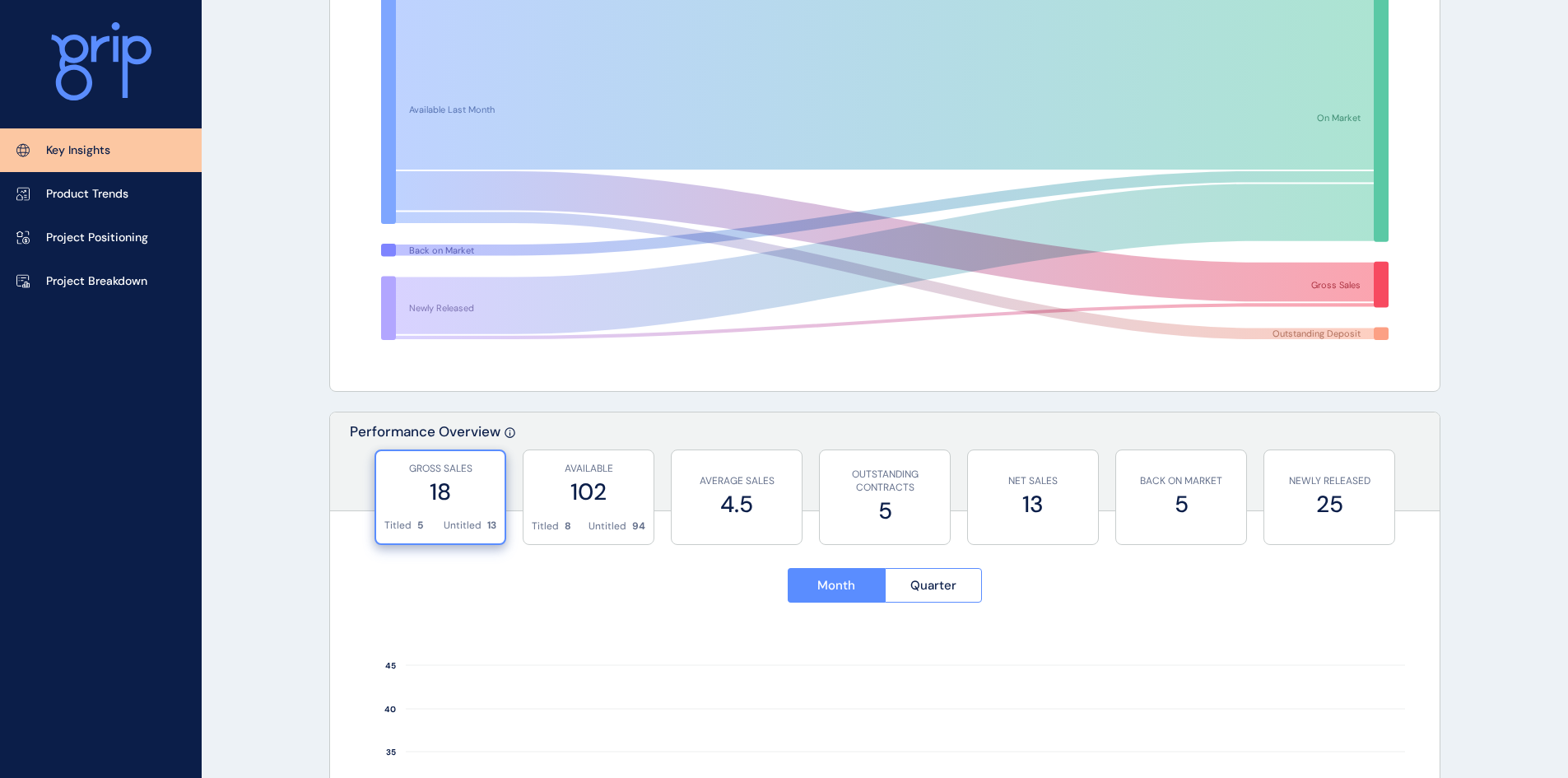 scroll, scrollTop: 136, scrollLeft: 0, axis: vertical 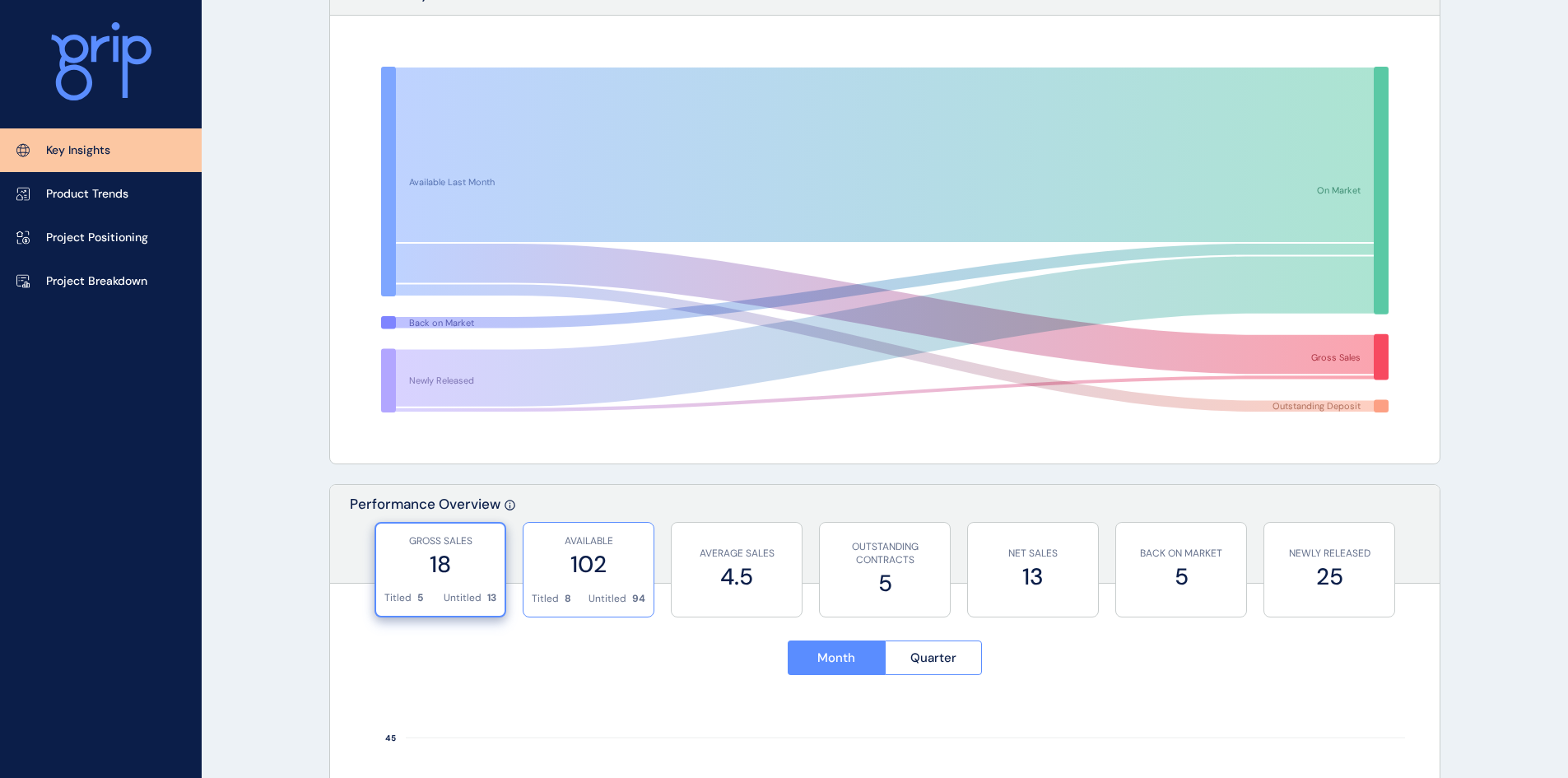 click on "AVAILABLE 102" at bounding box center (589, 557) 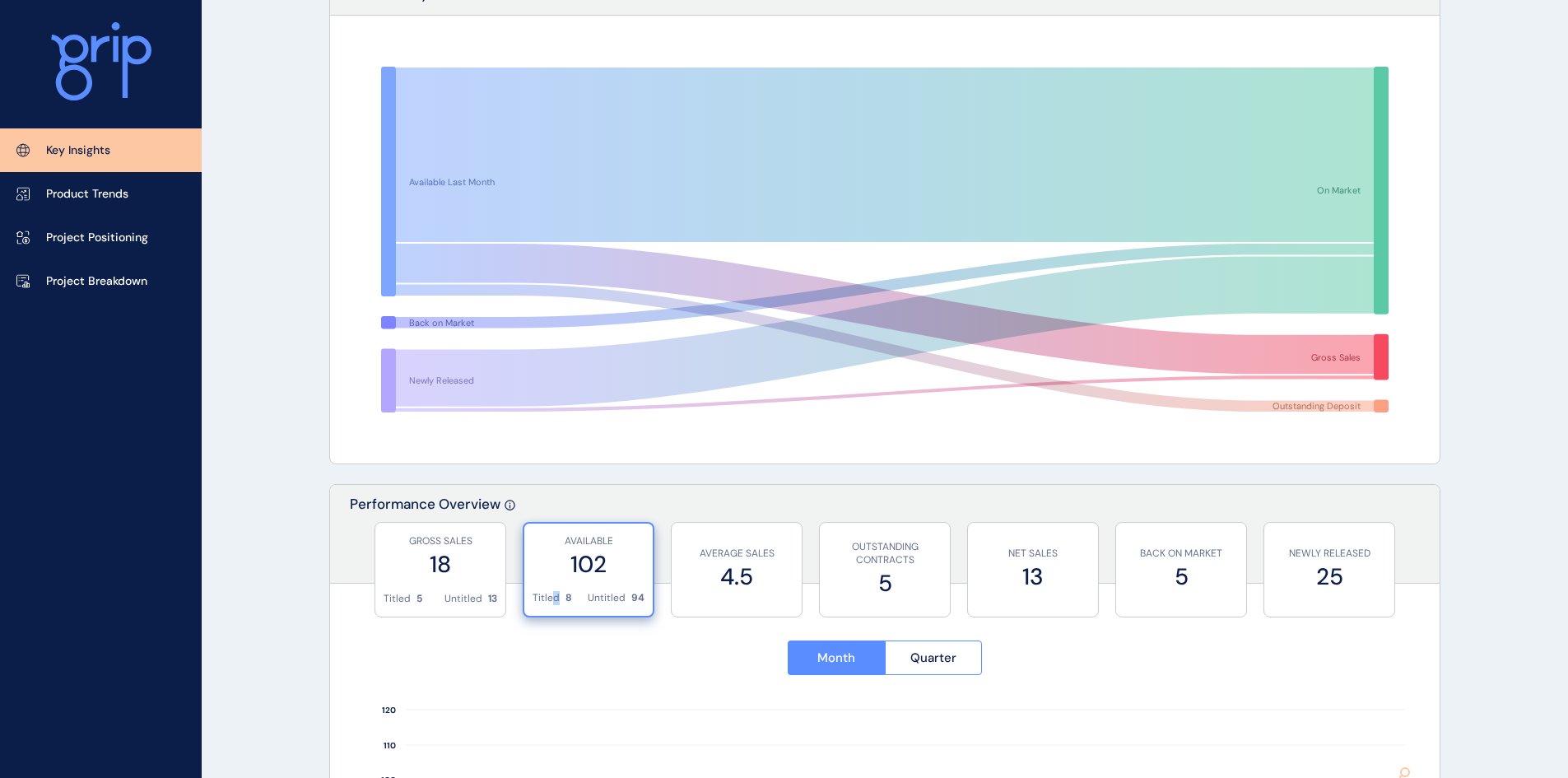 click on "Titled" at bounding box center [546, 598] 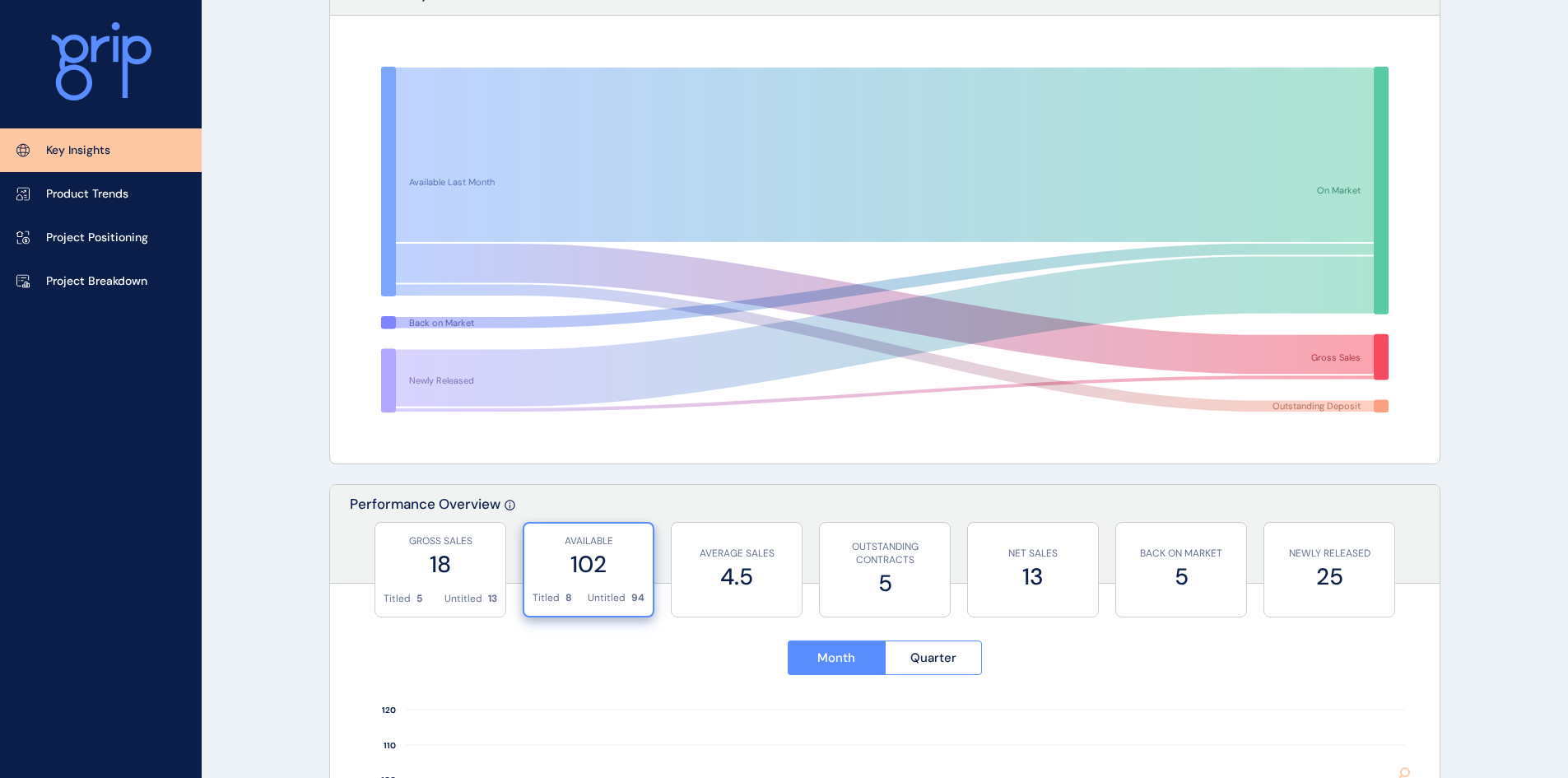 click on "Month Quarter Jul ’[YEAR] Aug ’[YEAR] Sep ’[YEAR] Oct ’[YEAR] Nov ’[YEAR] Dec ’[YEAR] Jan ’[YEAR] Feb ’[YEAR] Mar ’[YEAR] Apr ’[YEAR] May ’[YEAR] Jun ’[YEAR] Jul ’[YEAR] Aug ’[YEAR] Sep ’[YEAR] Oct ’[YEAR] Nov ’[YEAR] Dec ’[YEAR] Jan ’[YEAR] Feb ’[YEAR] Mar ’[YEAR] Apr ’[YEAR] May ’[YEAR] Jun ’[YEAR] MONTH 0 10 20 30 40 50 60 70 80 90 100 110 120 COUNT Untitled Titled 2 year average" at bounding box center (885, 910) 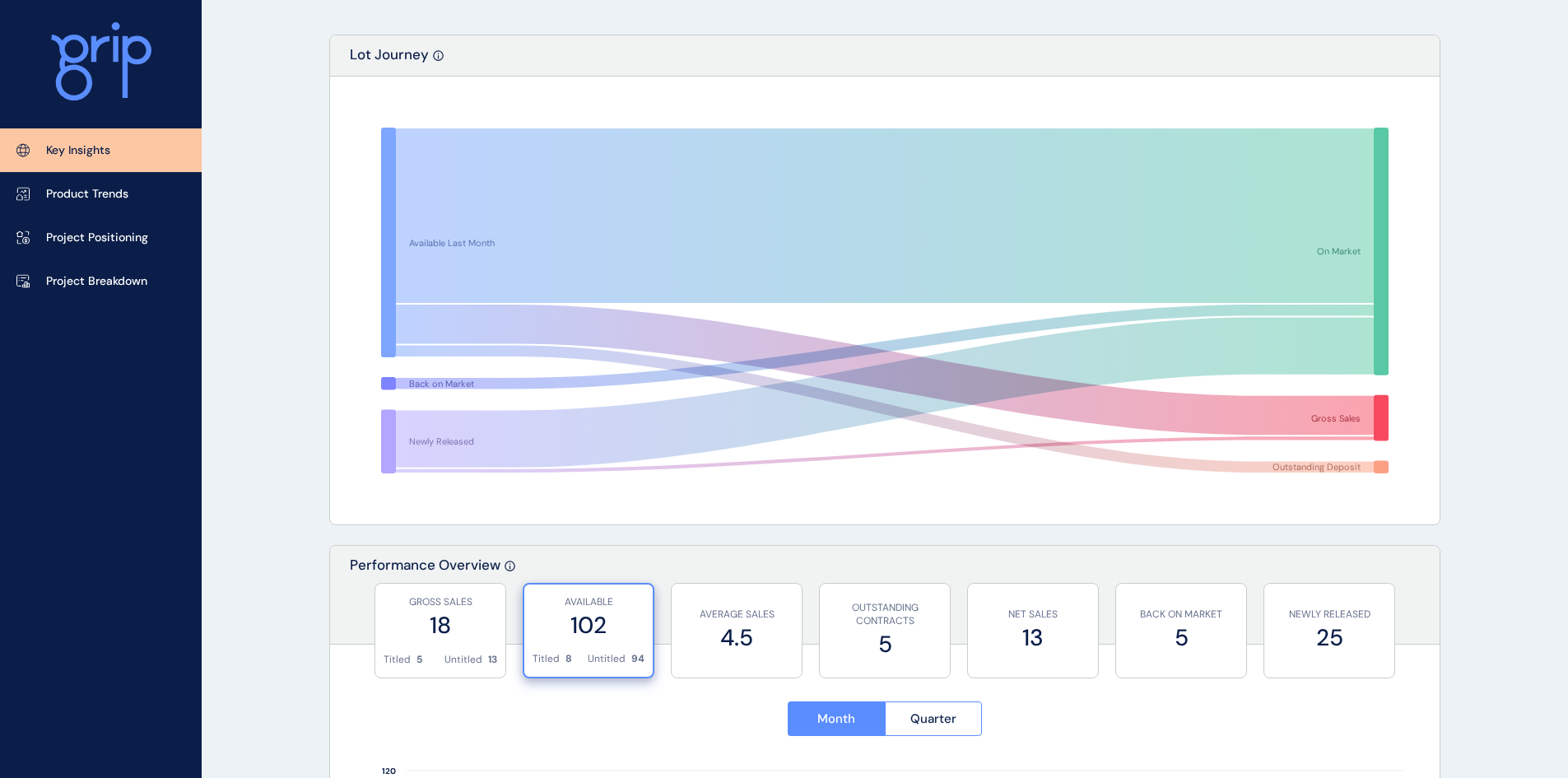 scroll, scrollTop: 0, scrollLeft: 0, axis: both 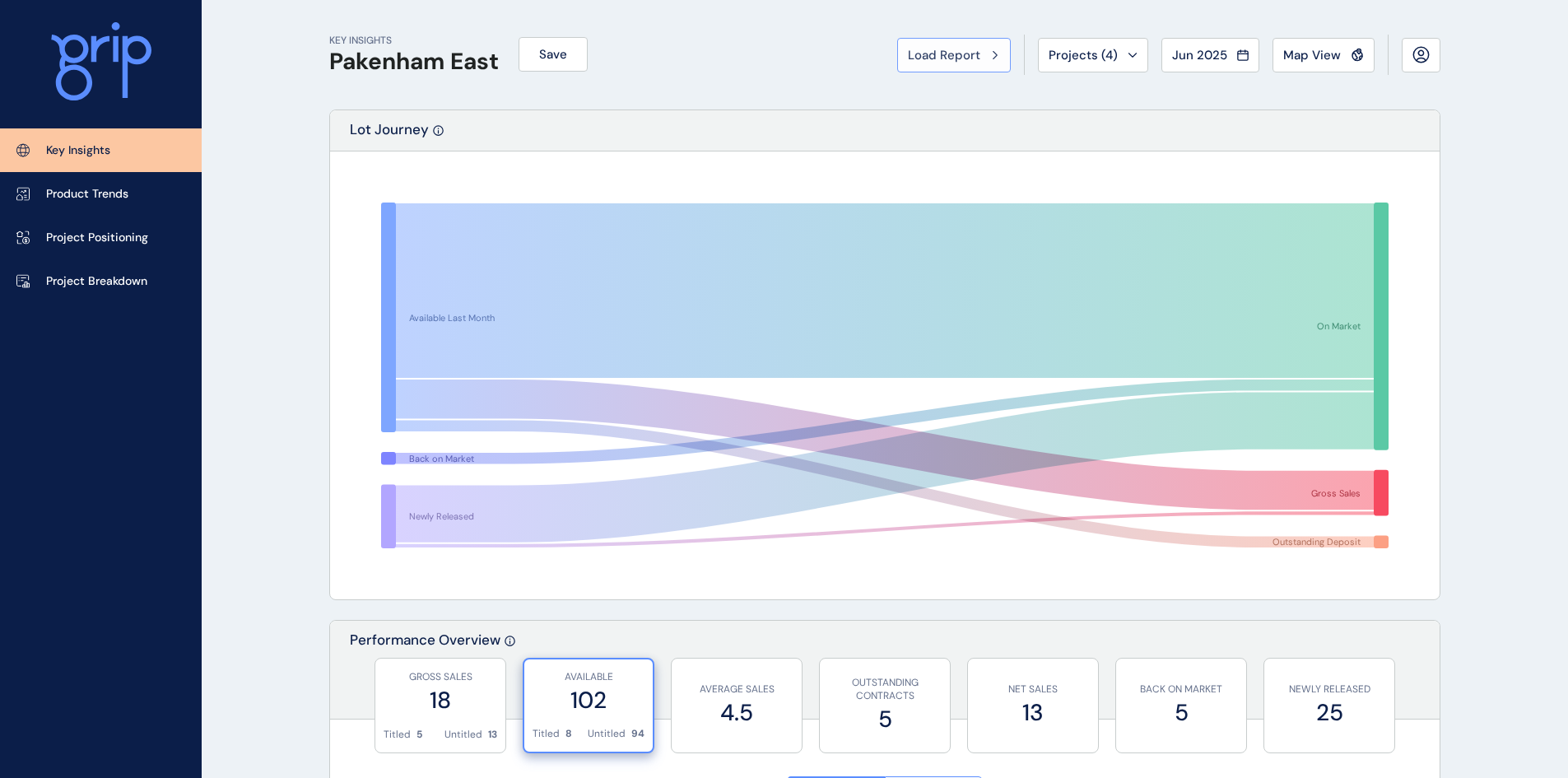 click on "Load Report" at bounding box center [954, 55] 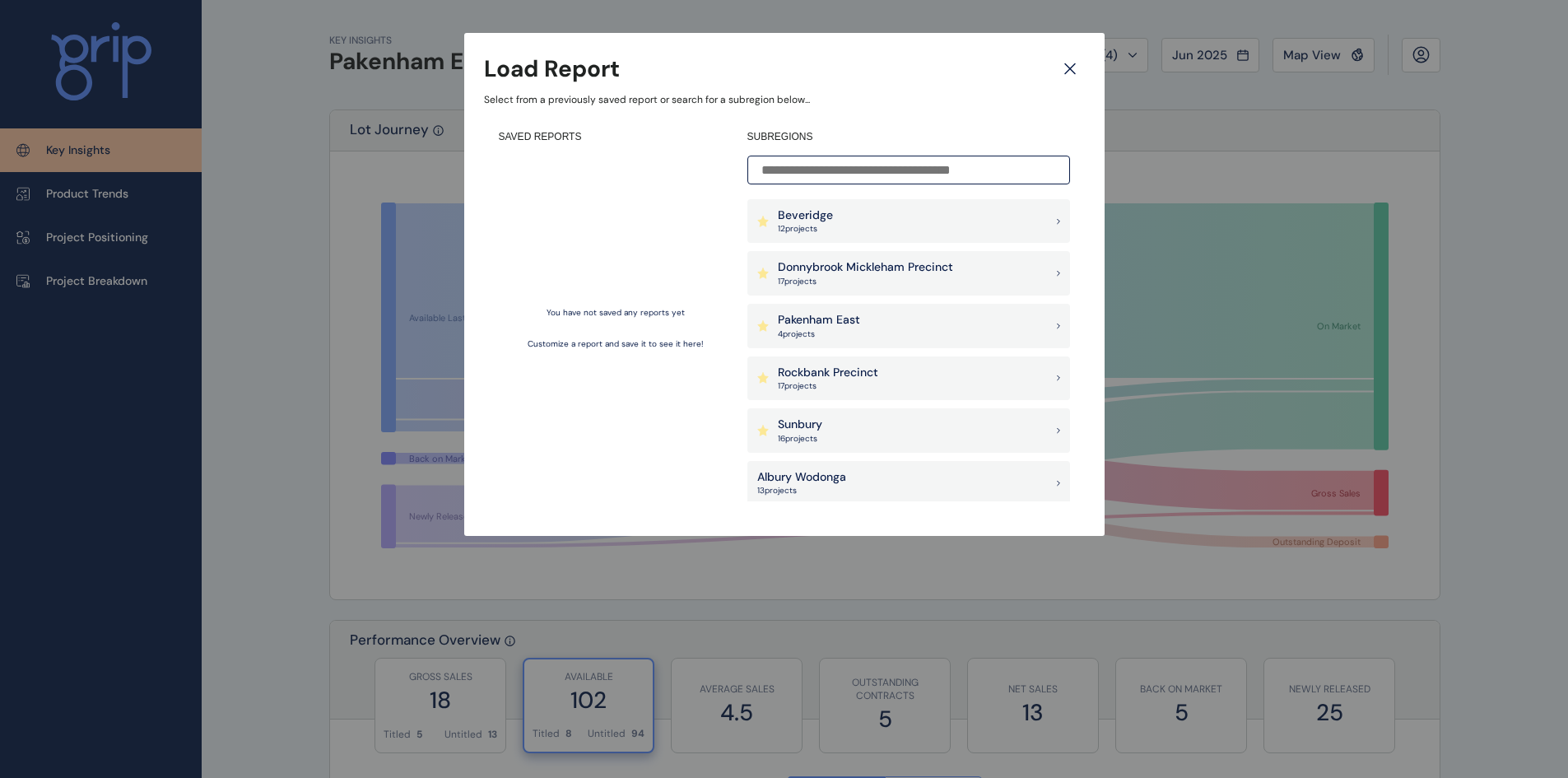 click on "Pakenham East" at bounding box center (819, 320) 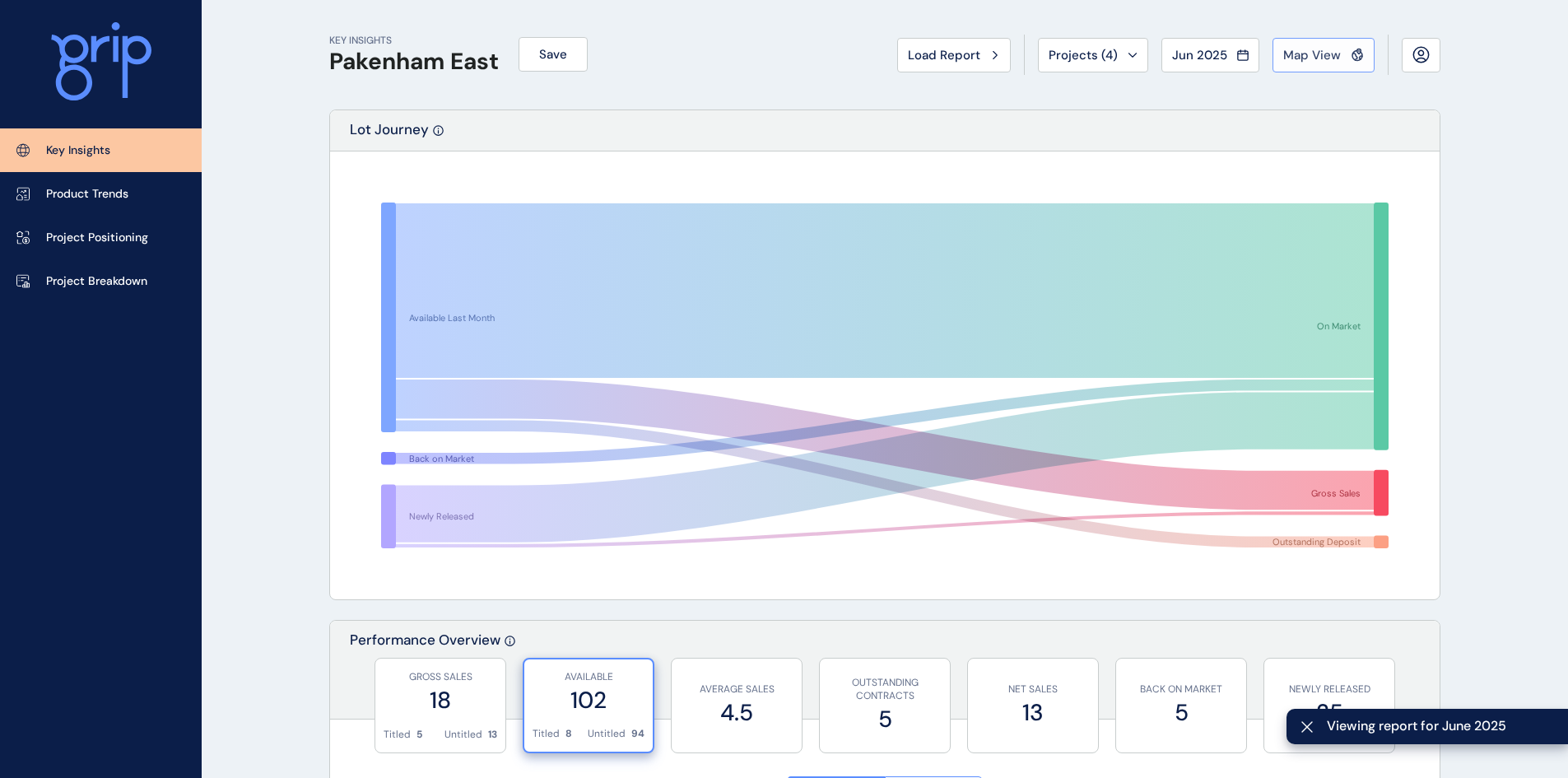 click on "Map View" at bounding box center [1324, 55] 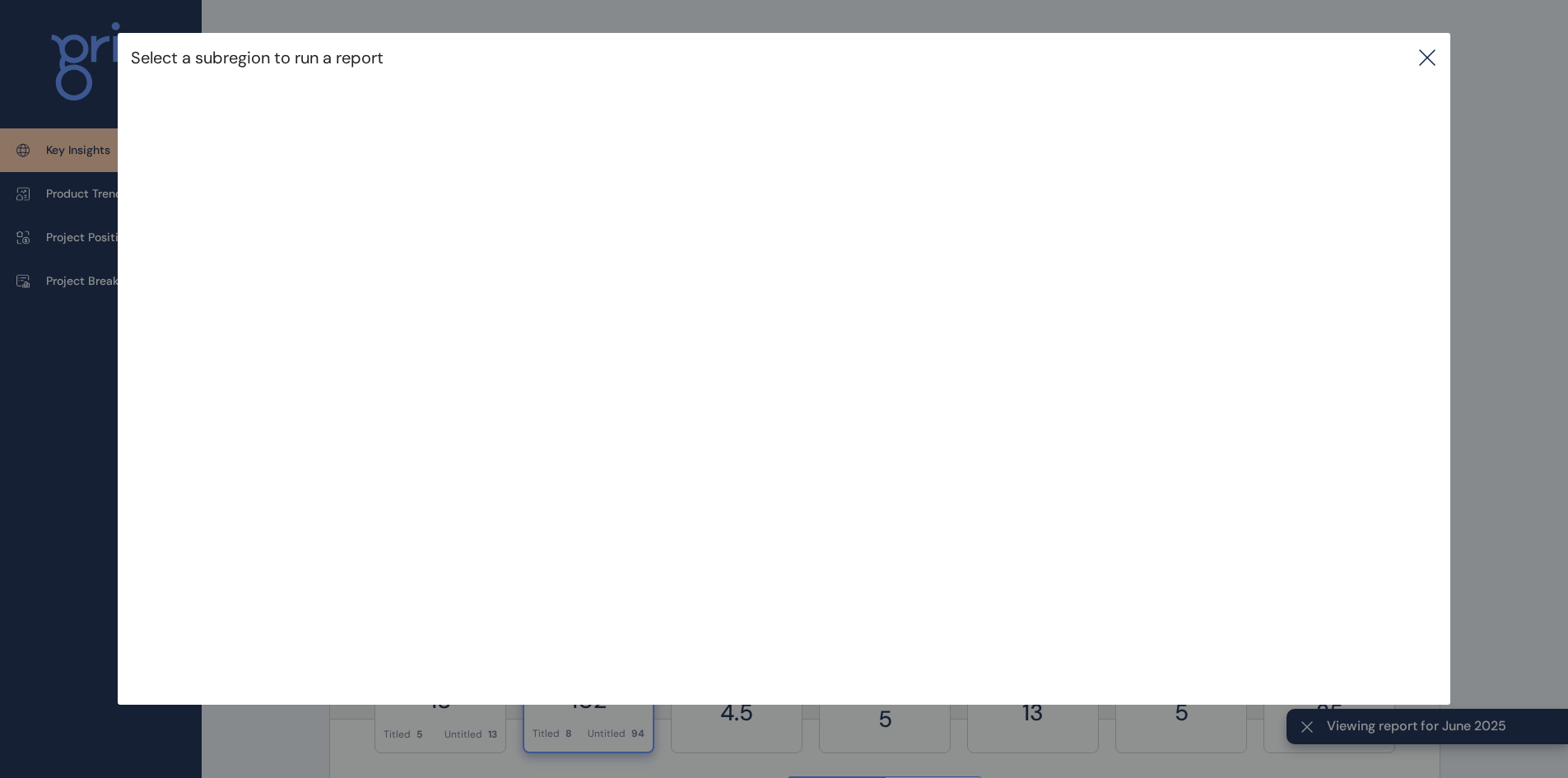 click 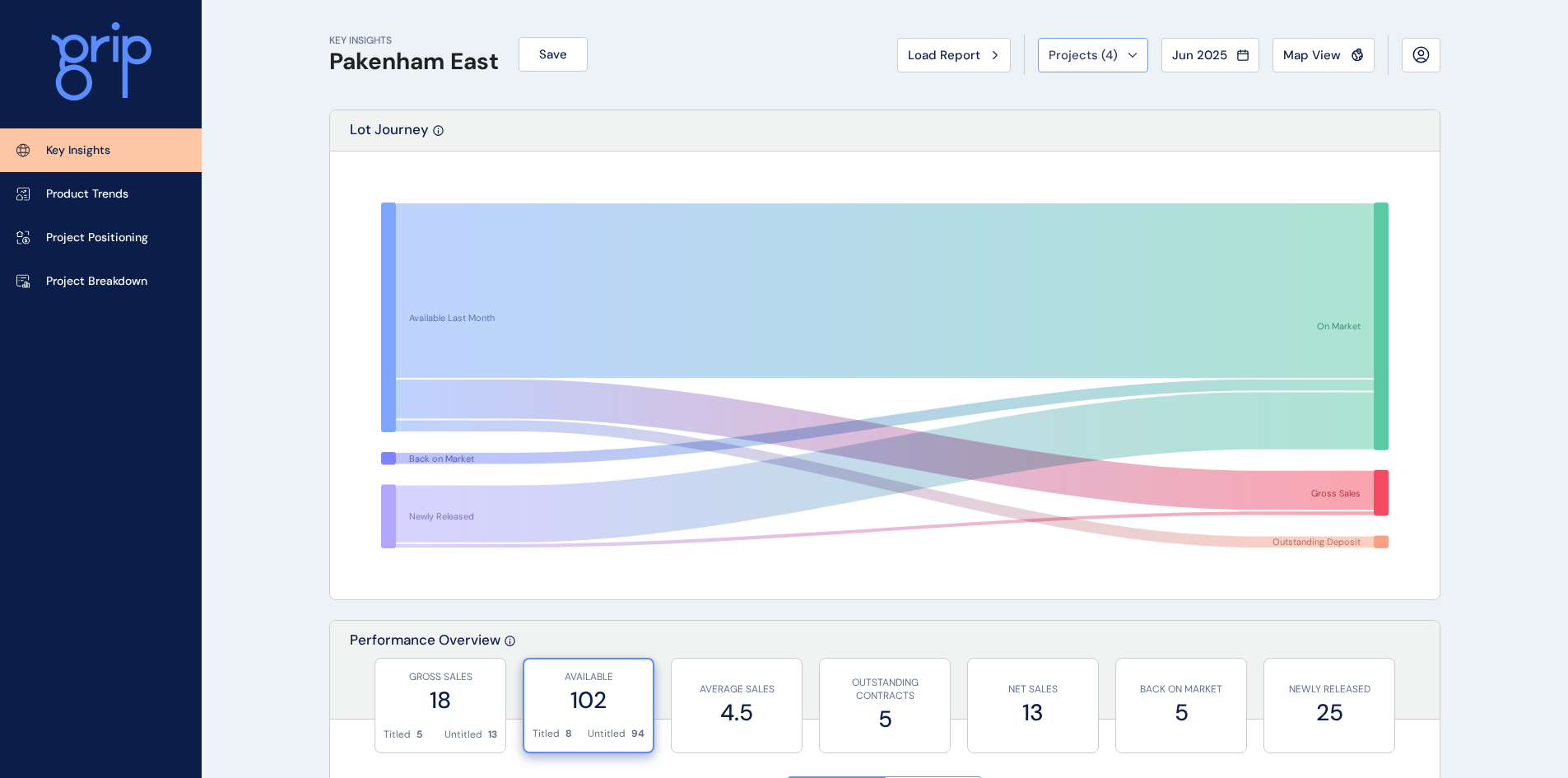 click on "Projects ( 4 )" at bounding box center (1083, 55) 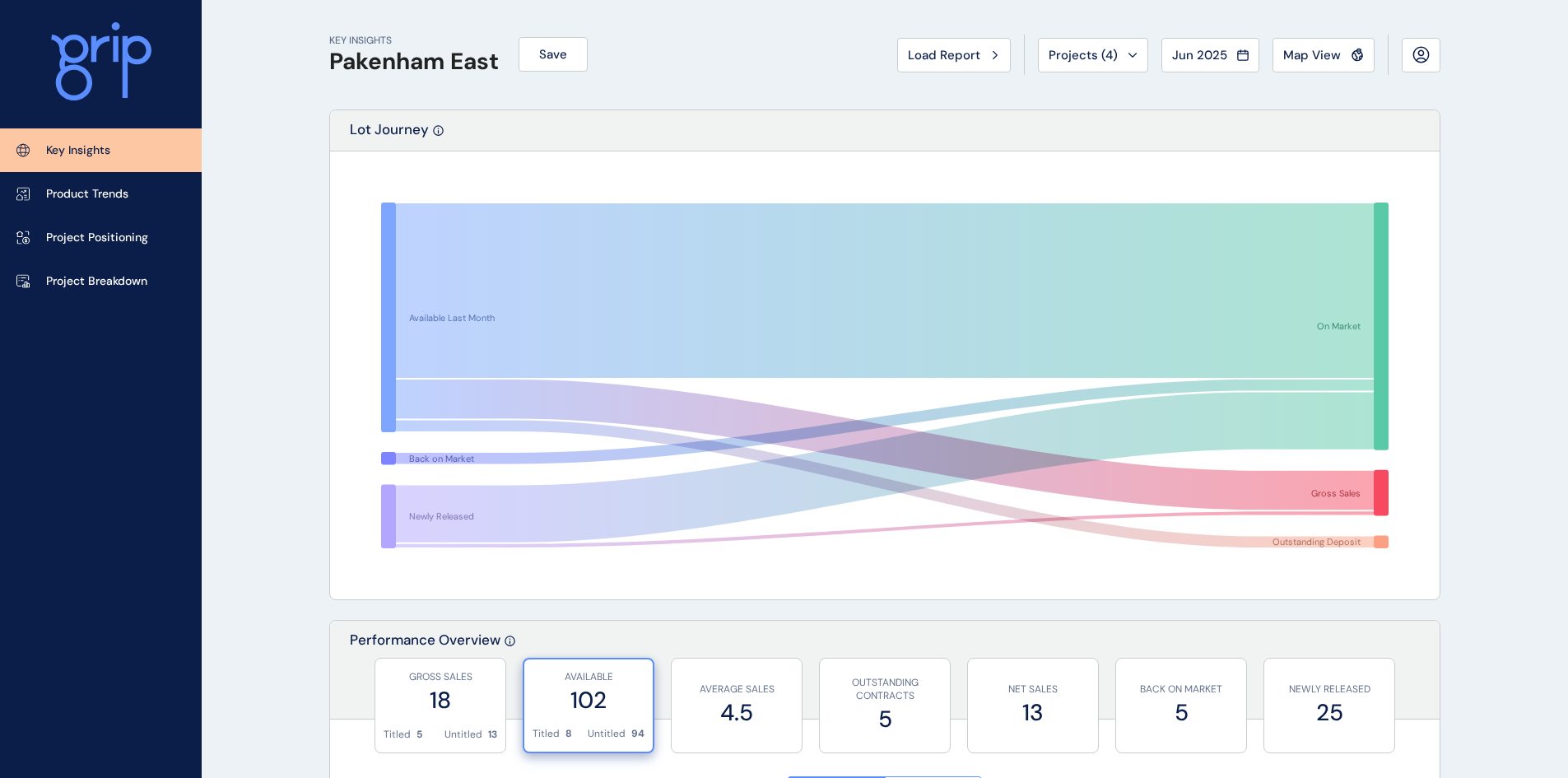 click on "Projects ( 4 )" at bounding box center (1083, 55) 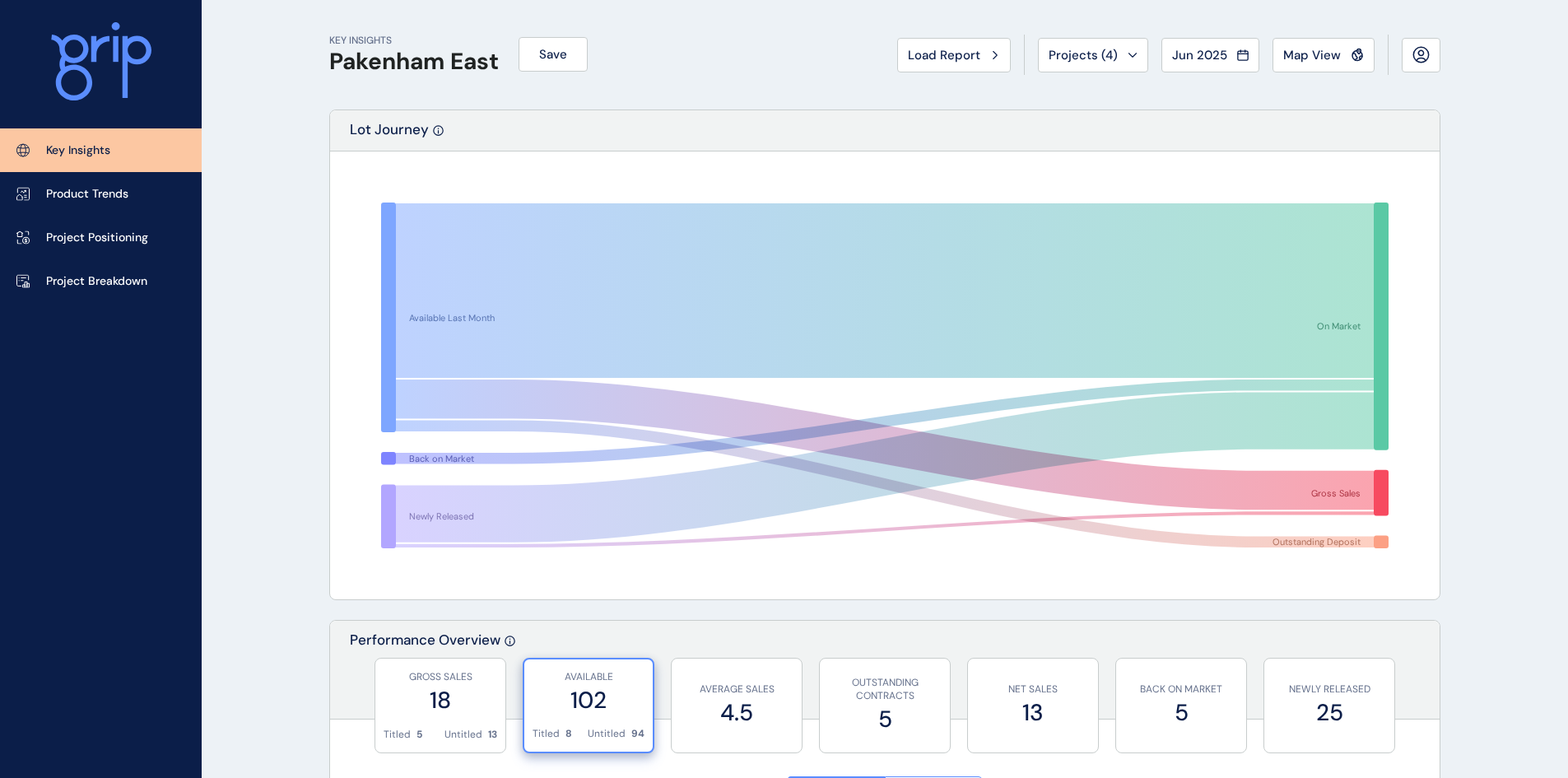 click 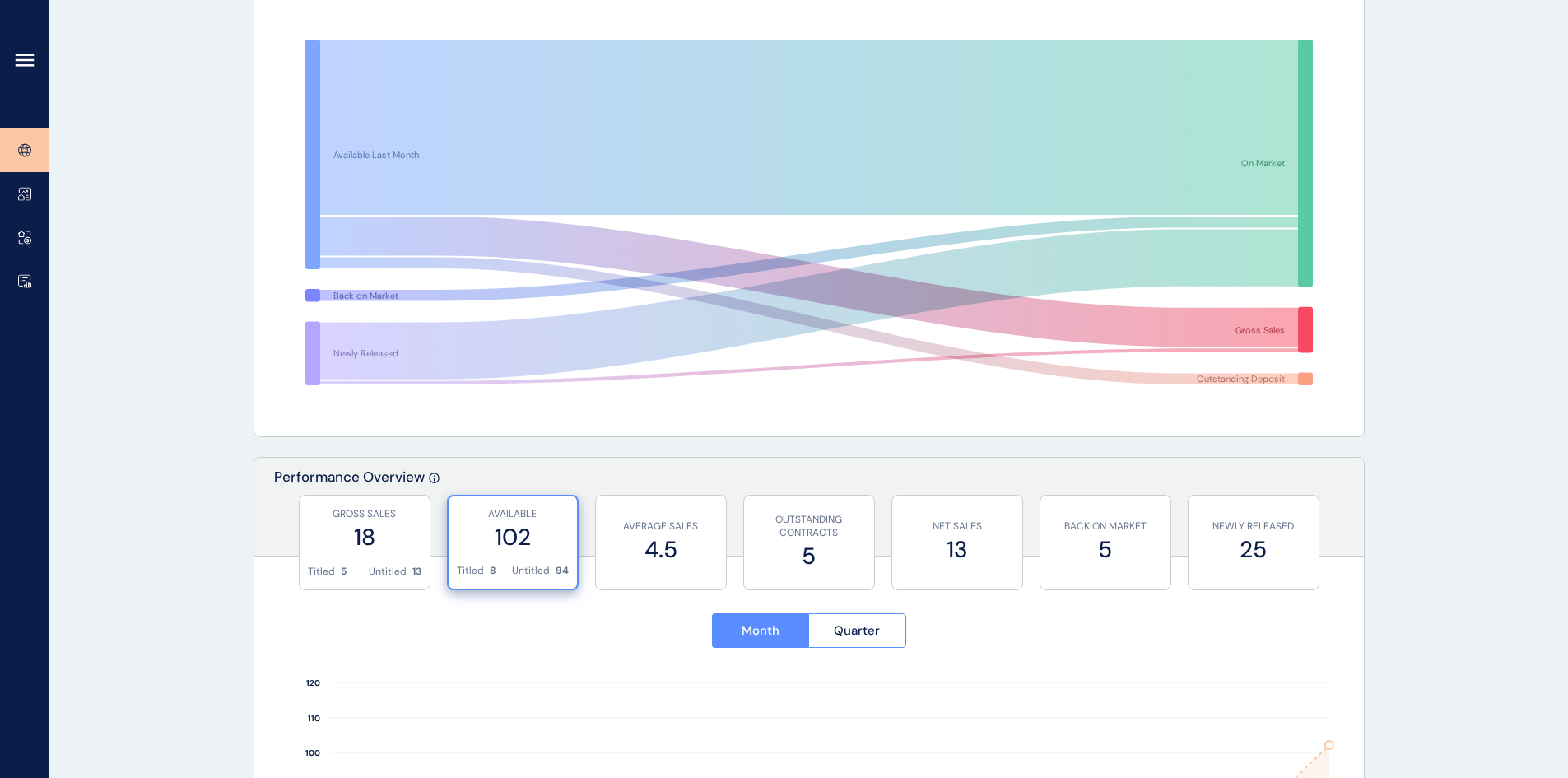 scroll, scrollTop: 165, scrollLeft: 0, axis: vertical 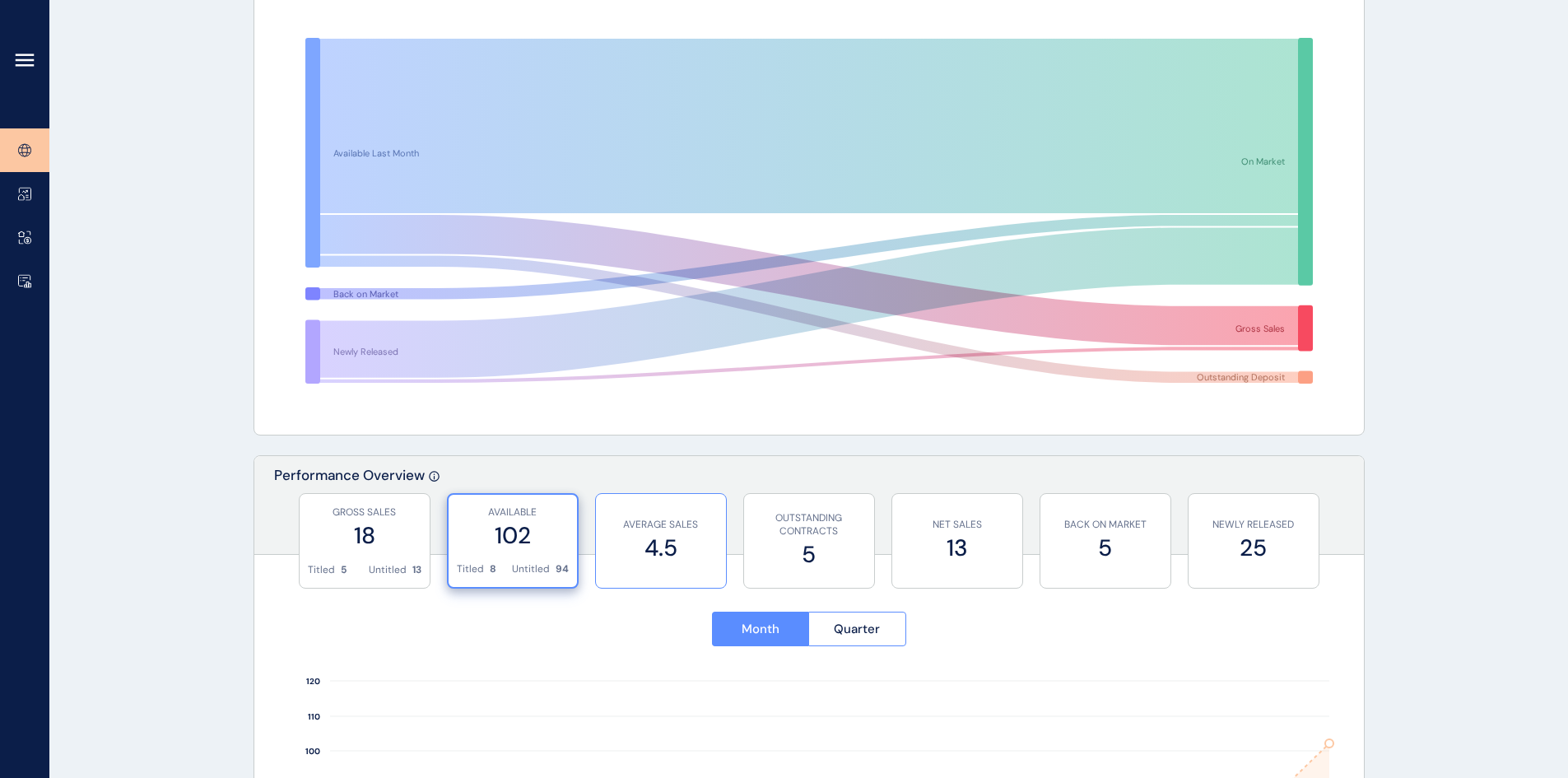 click on "AVERAGE SALES" at bounding box center (661, 524) 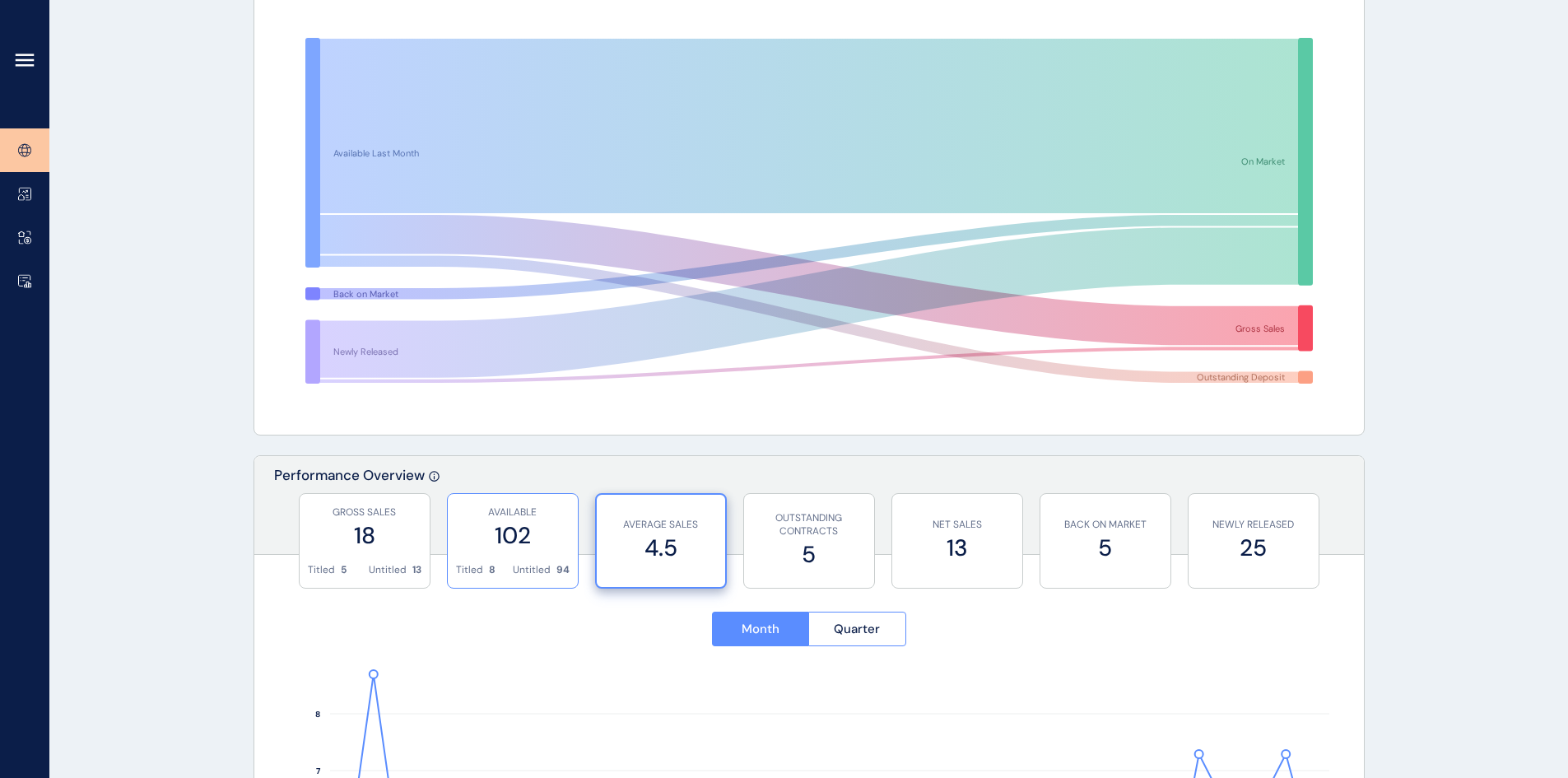 click on "102" at bounding box center [513, 535] 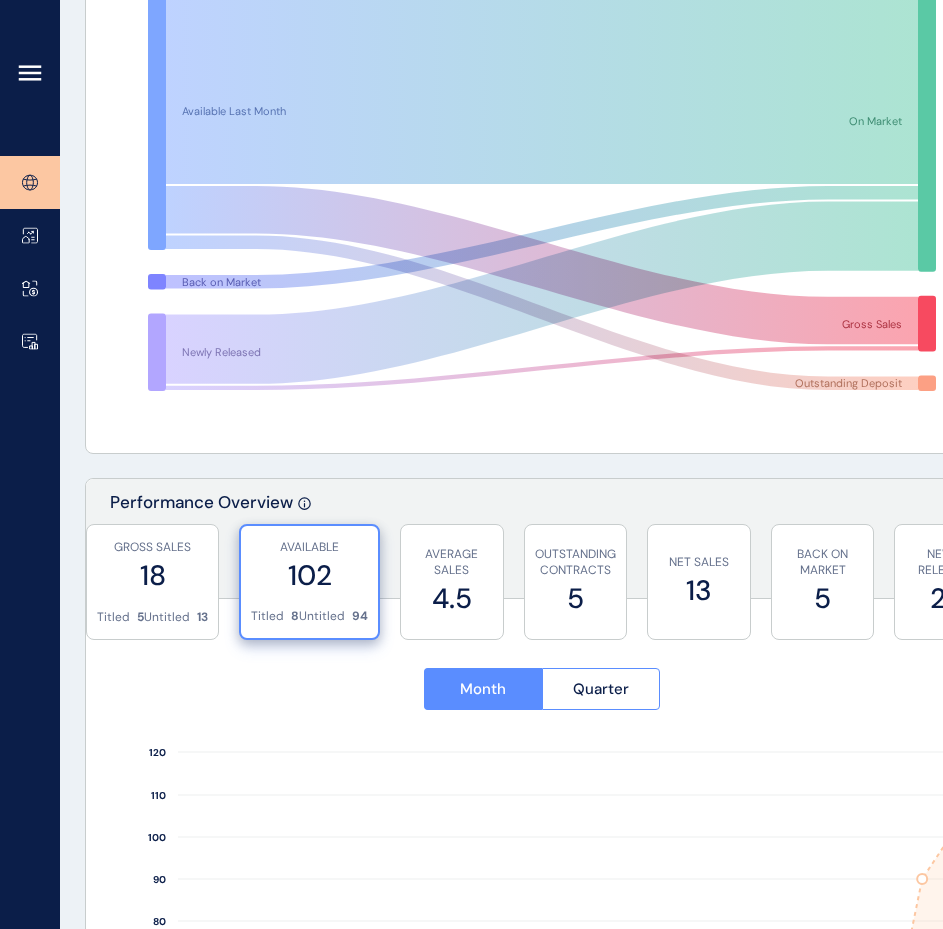 scroll, scrollTop: 700, scrollLeft: 0, axis: vertical 